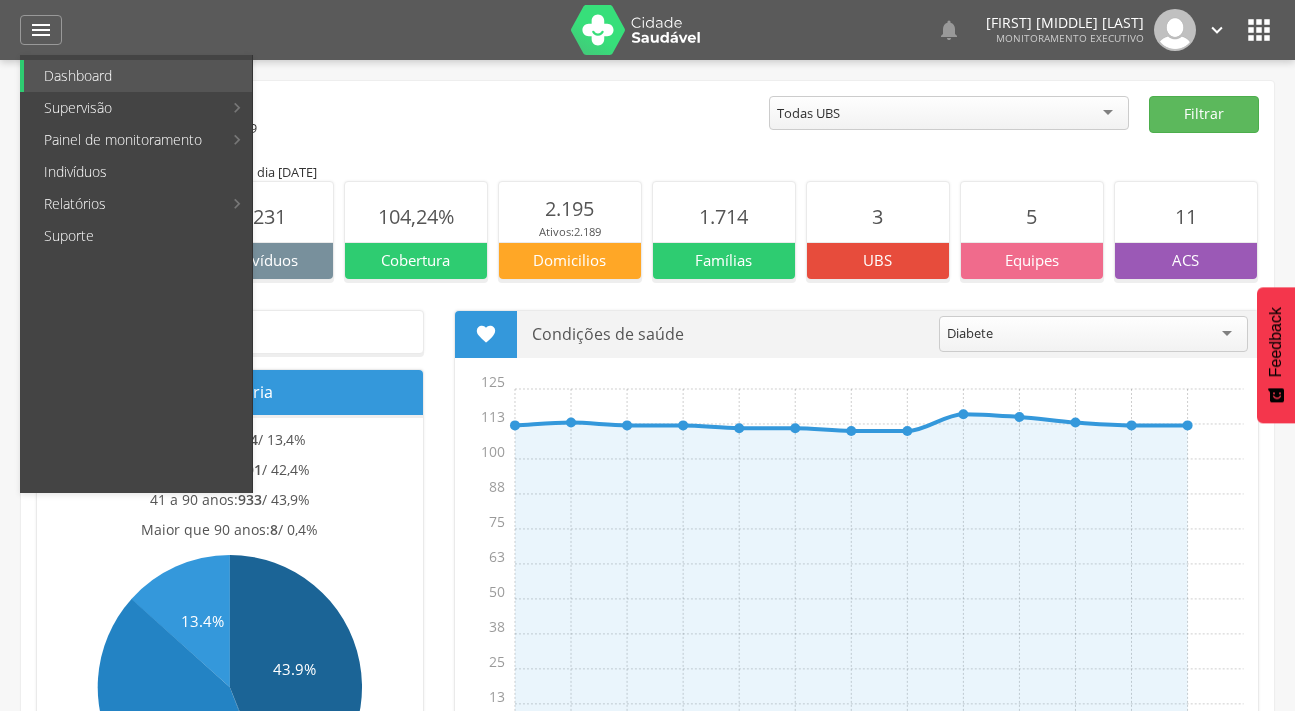 click on "Indivíduos" at bounding box center (138, 172) 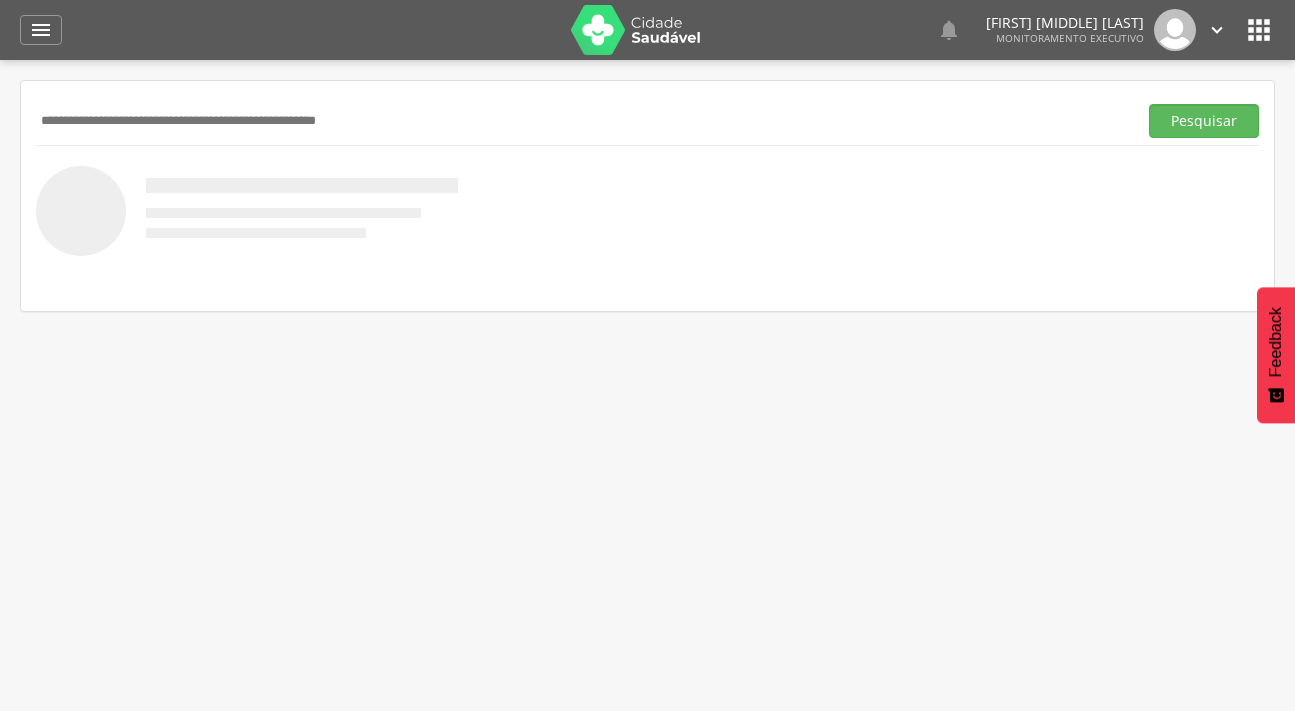 scroll, scrollTop: 0, scrollLeft: 0, axis: both 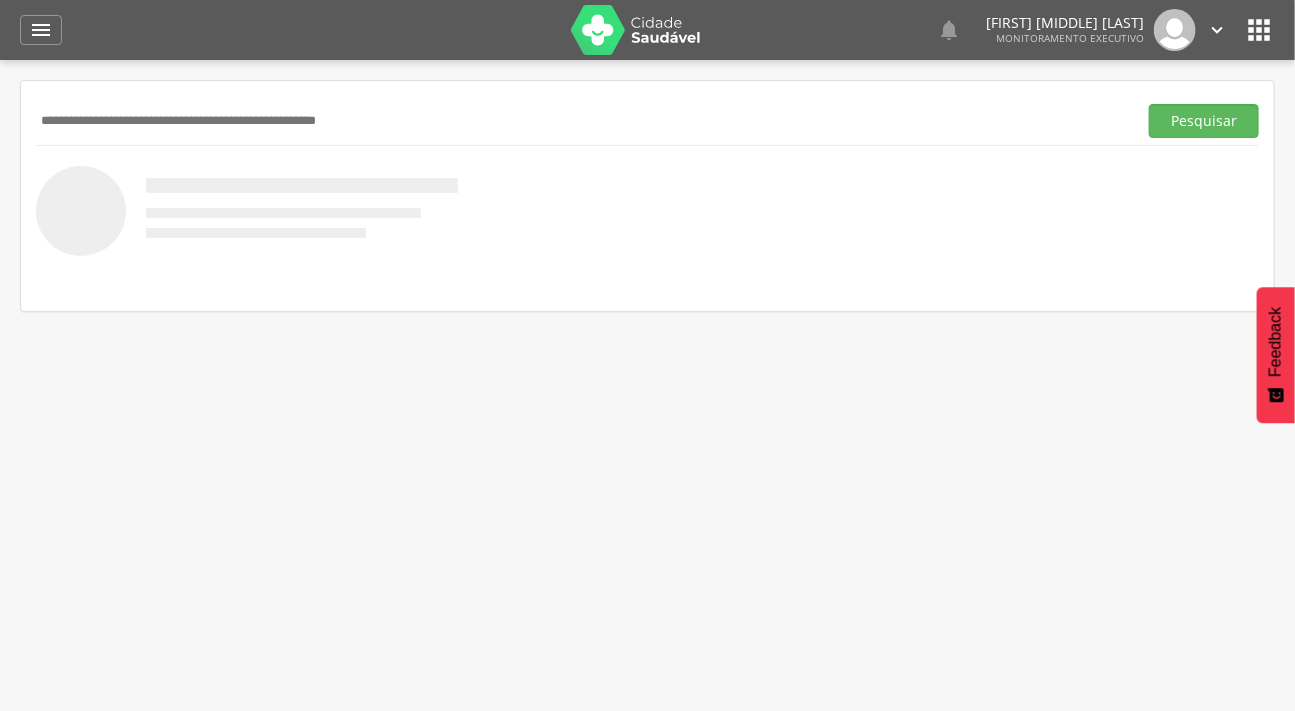 click at bounding box center [582, 121] 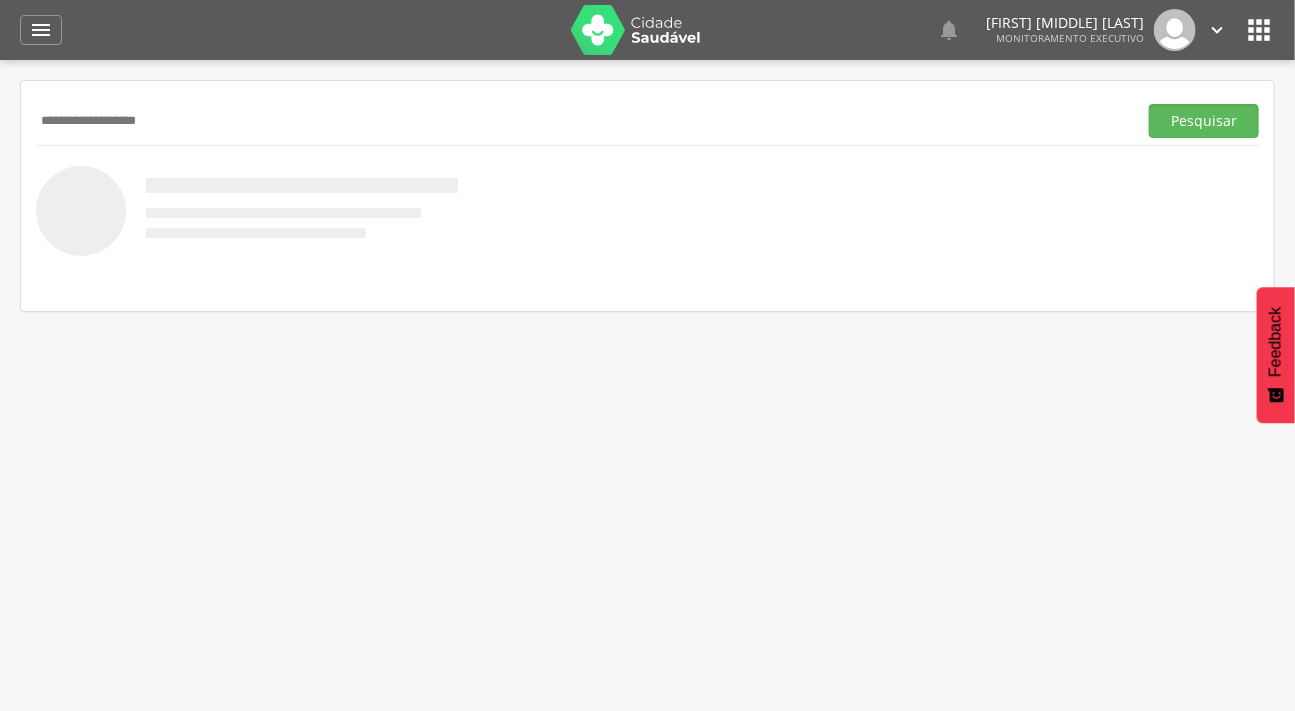 type on "**********" 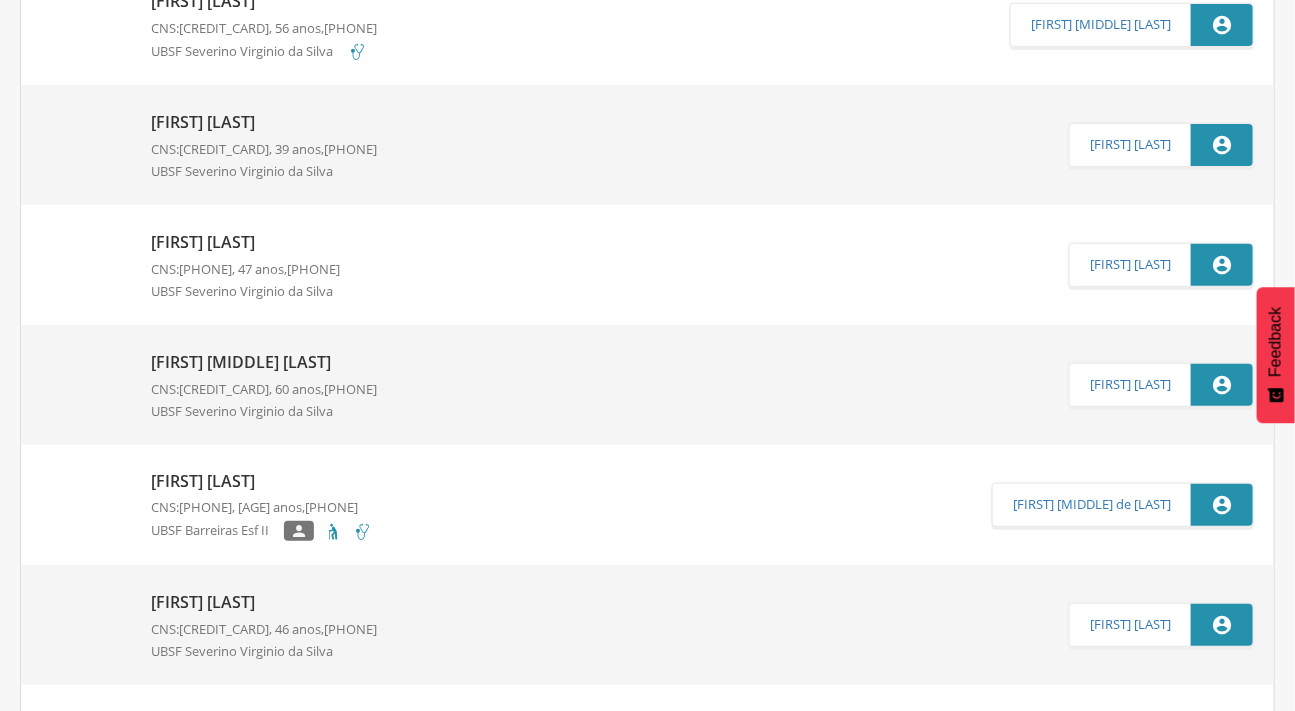 scroll, scrollTop: 272, scrollLeft: 0, axis: vertical 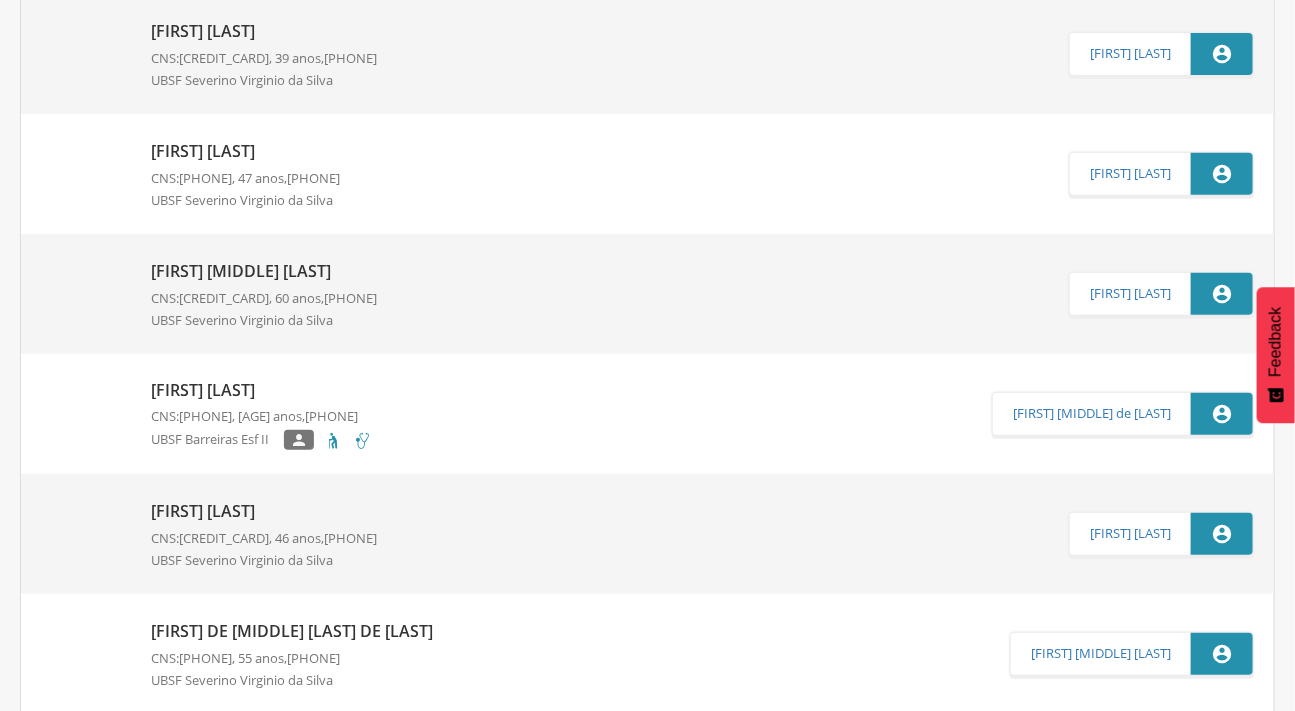 click on "[FIRST] [LAST]" at bounding box center (264, 511) 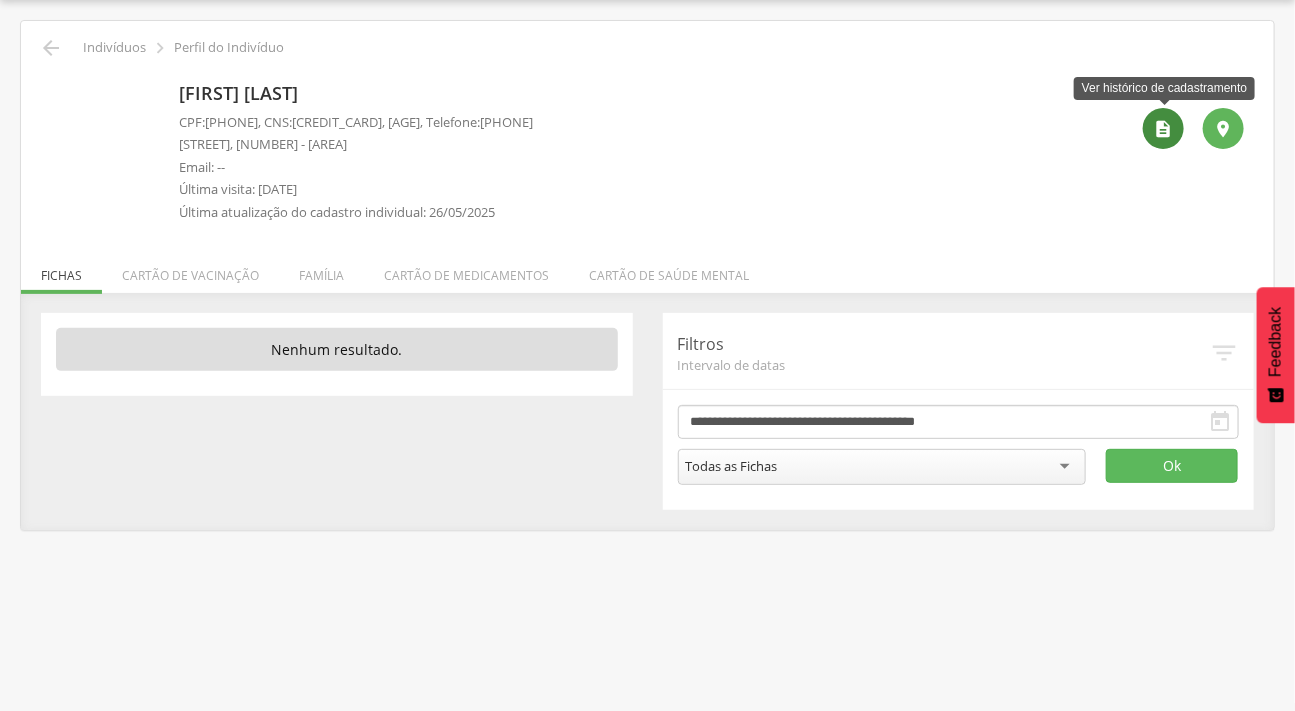 click on "" at bounding box center (1164, 129) 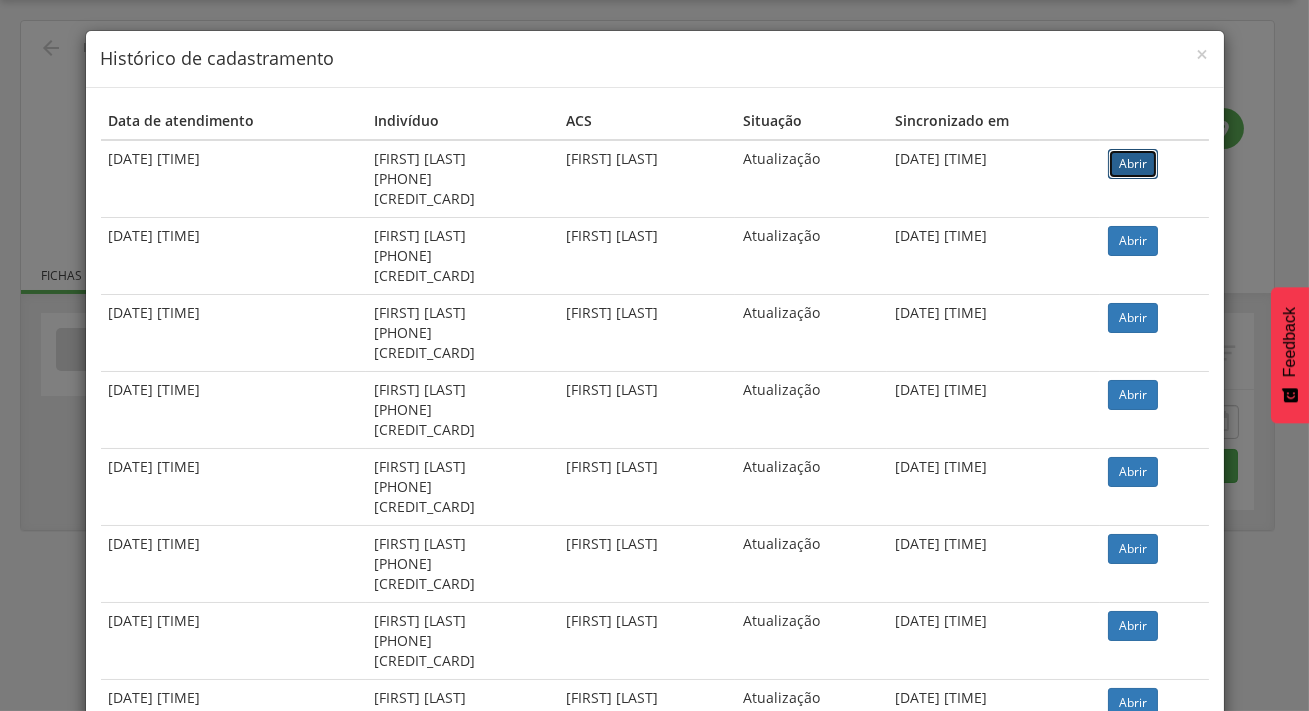 click on "Abrir" at bounding box center [1133, 164] 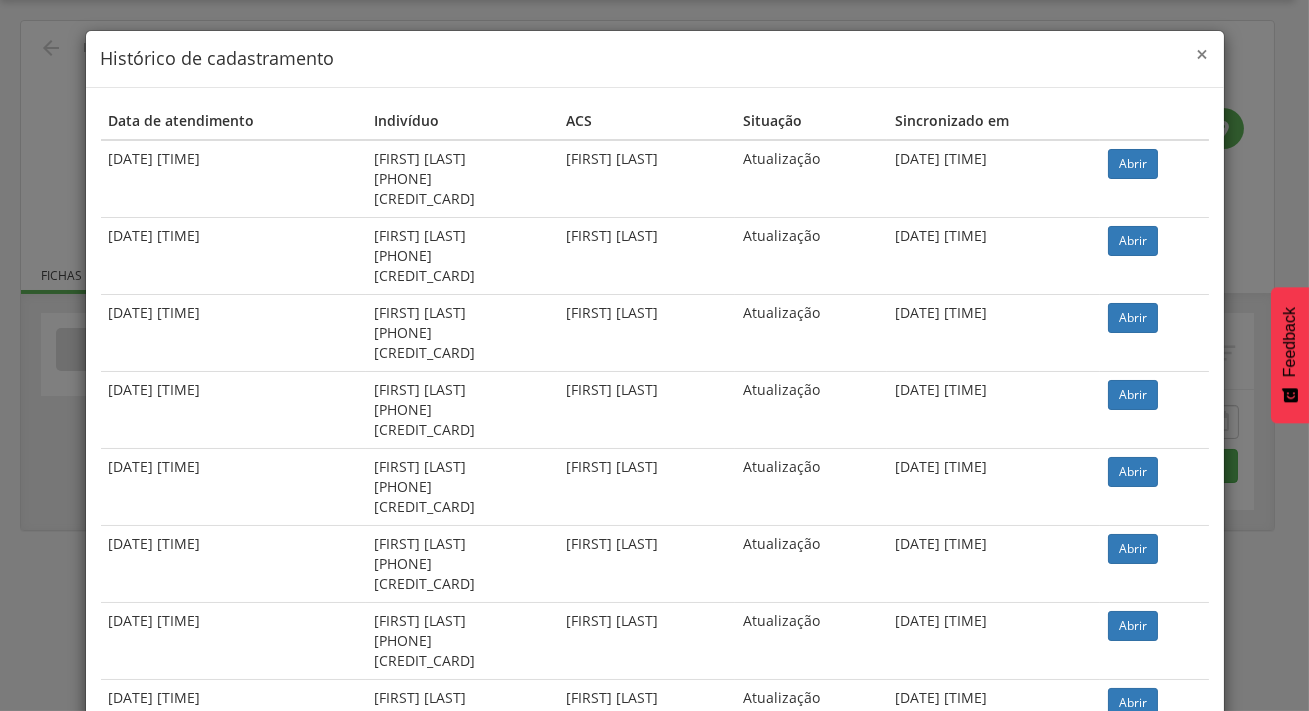 click on "×" at bounding box center [1203, 54] 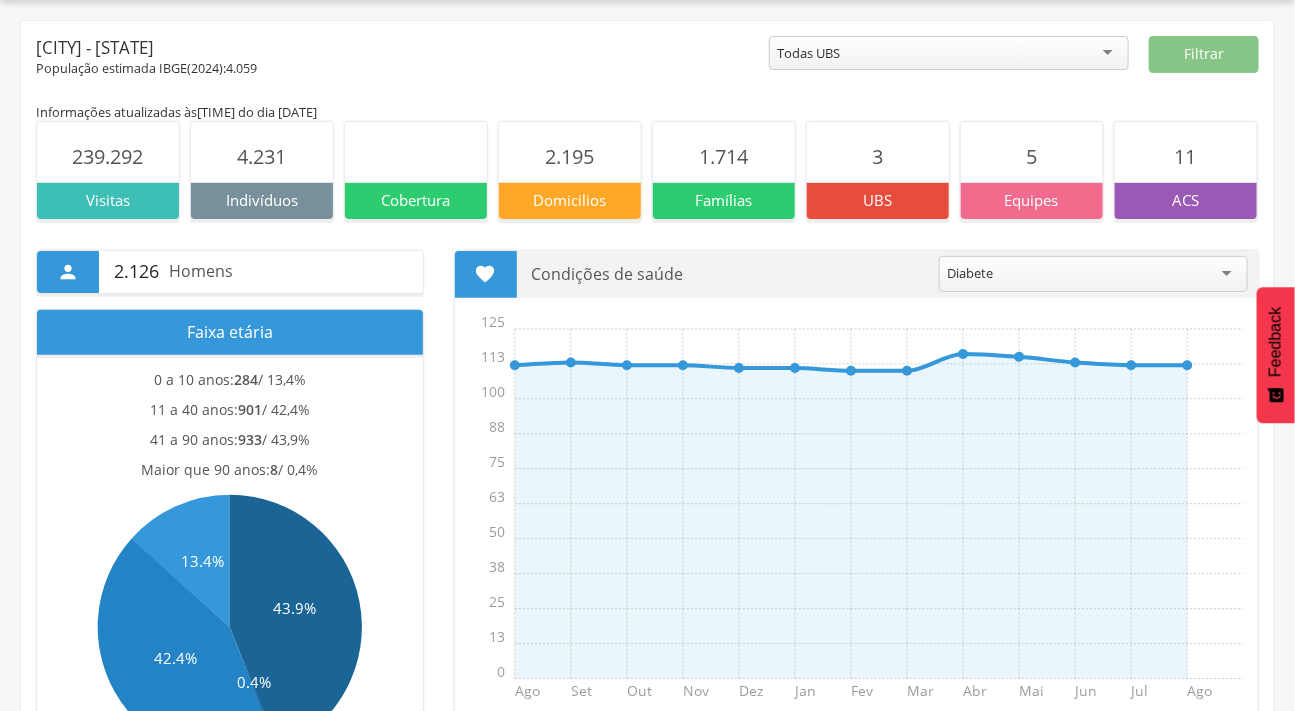scroll, scrollTop: 0, scrollLeft: 0, axis: both 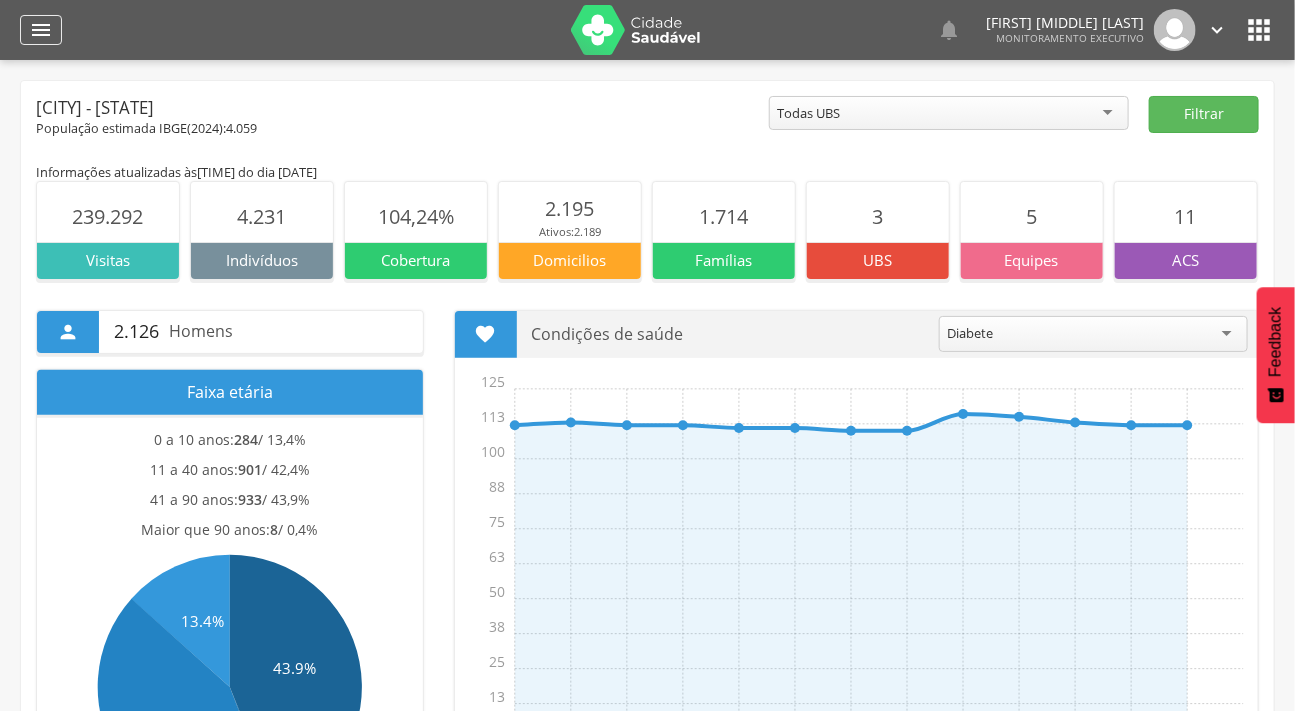click on "" at bounding box center (41, 30) 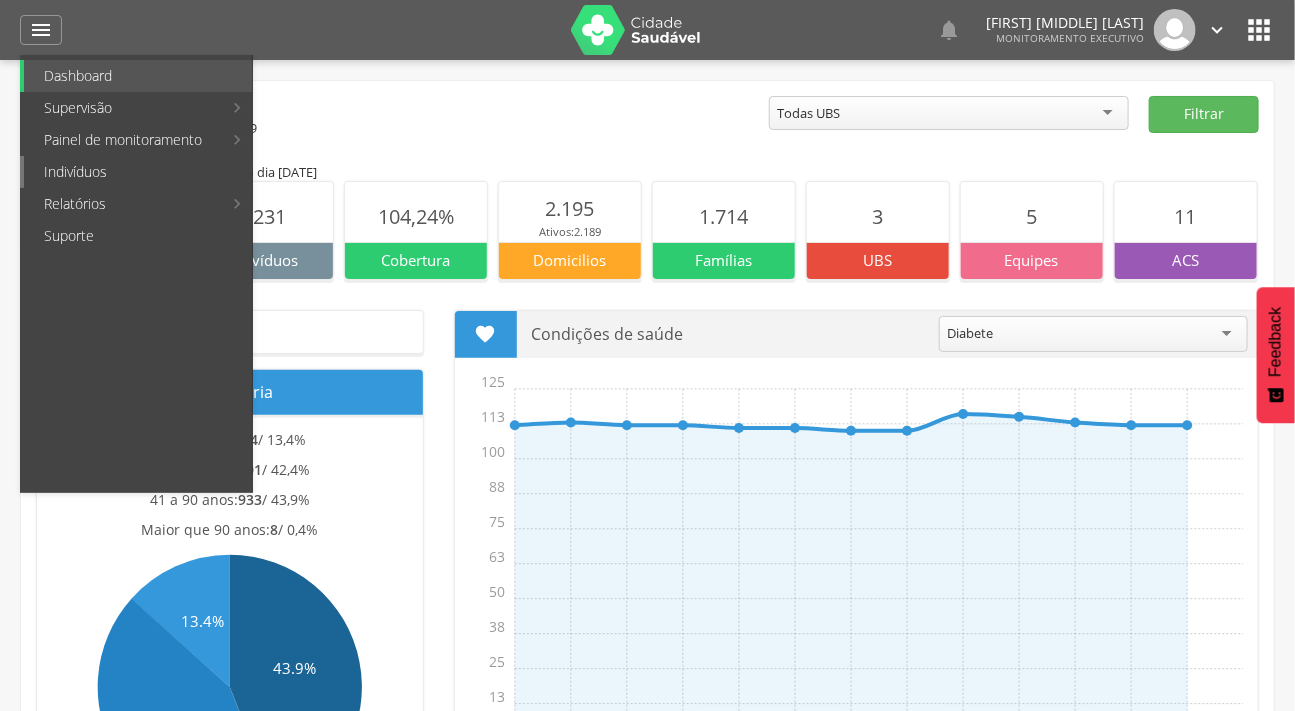 click on "Indivíduos" at bounding box center (138, 172) 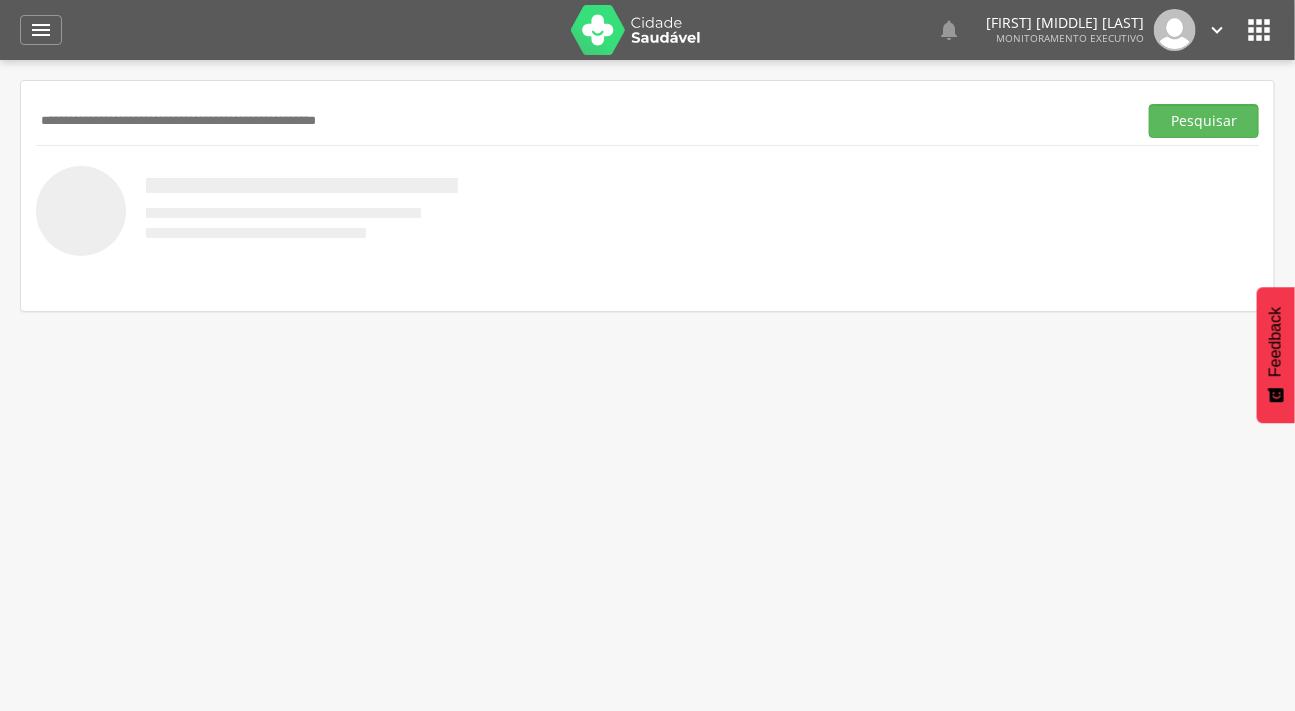 click at bounding box center [582, 121] 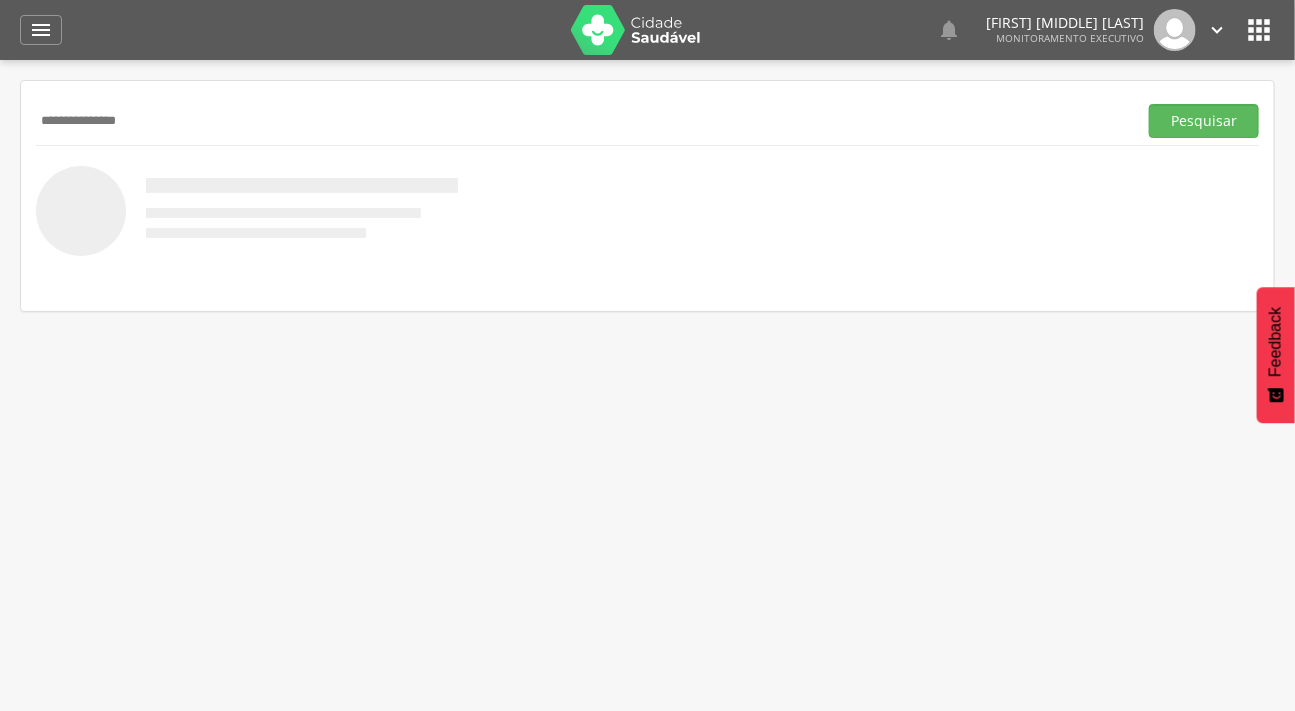 type on "**********" 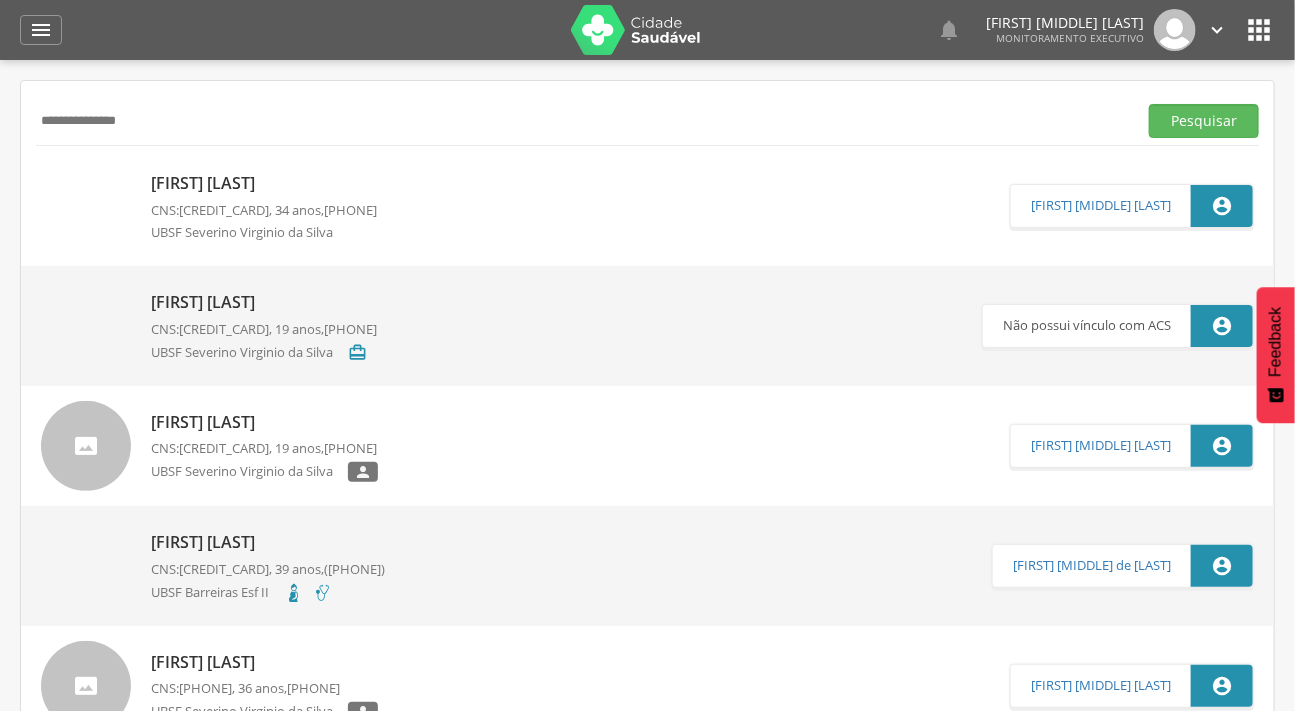 click on "[FIRST] [LAST]" at bounding box center (264, 183) 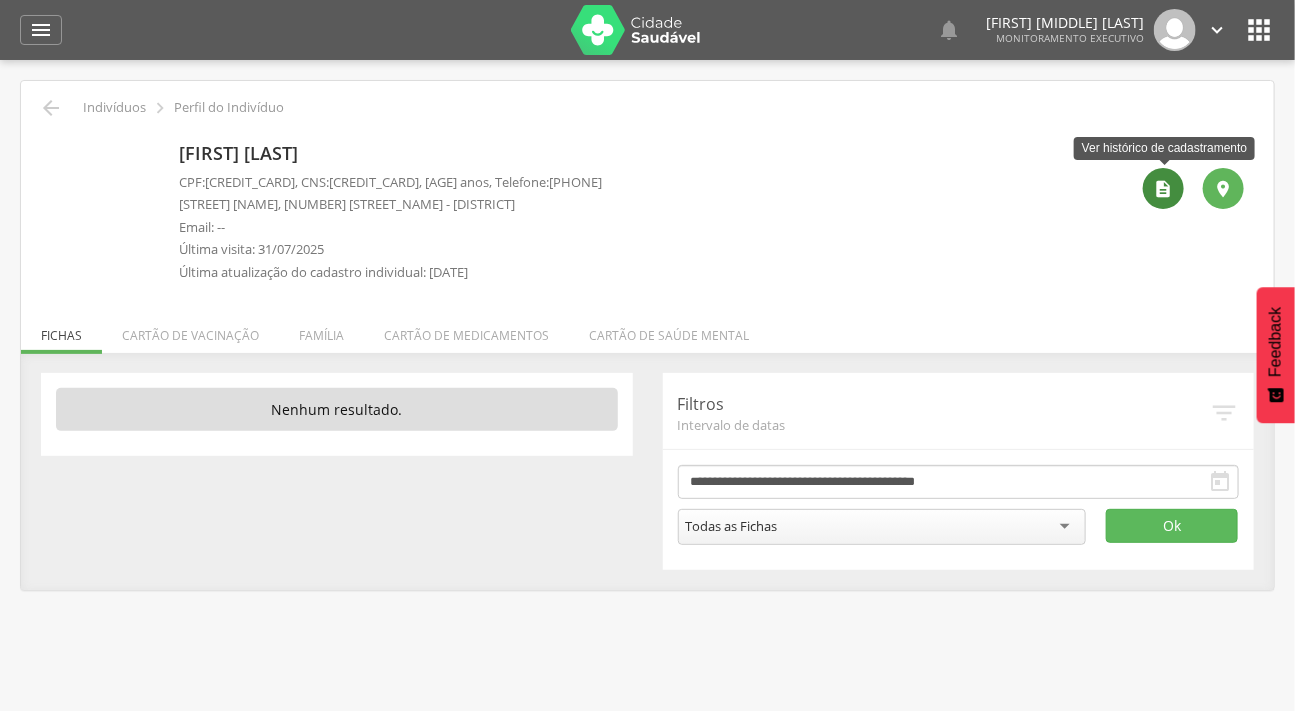 click on "" at bounding box center [1164, 189] 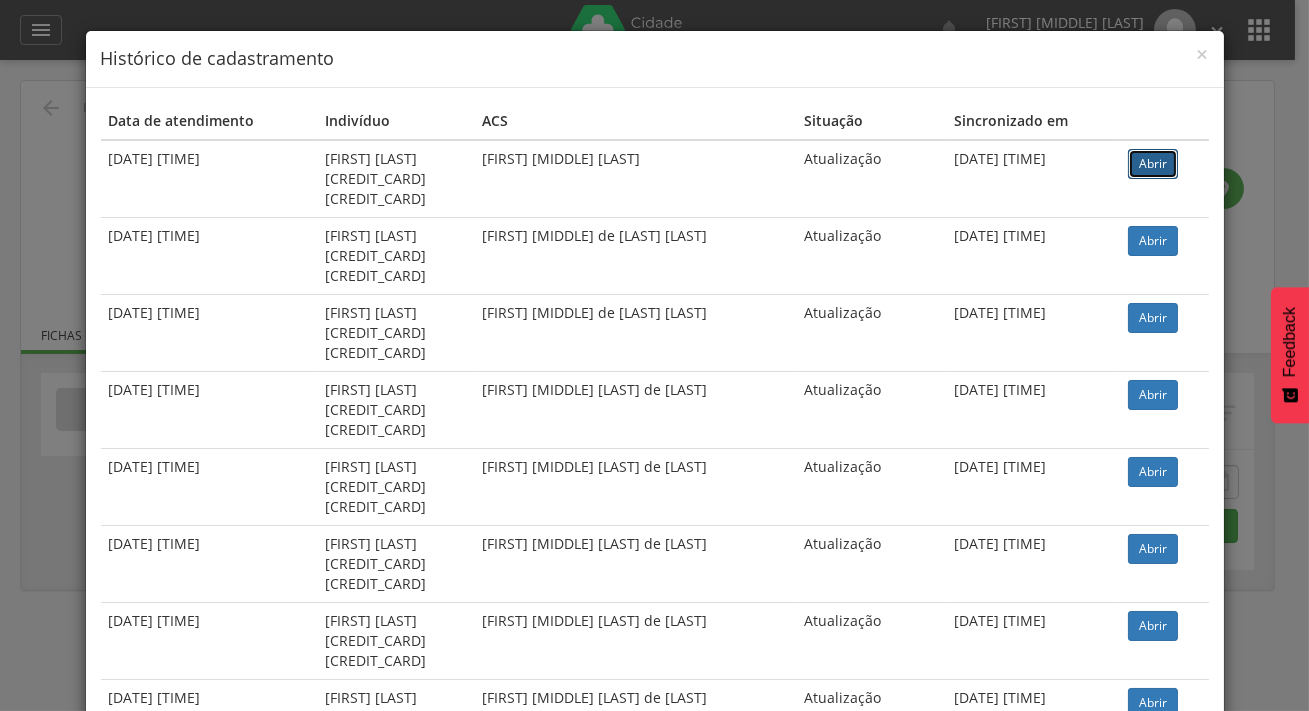 click on "Abrir" at bounding box center [1153, 164] 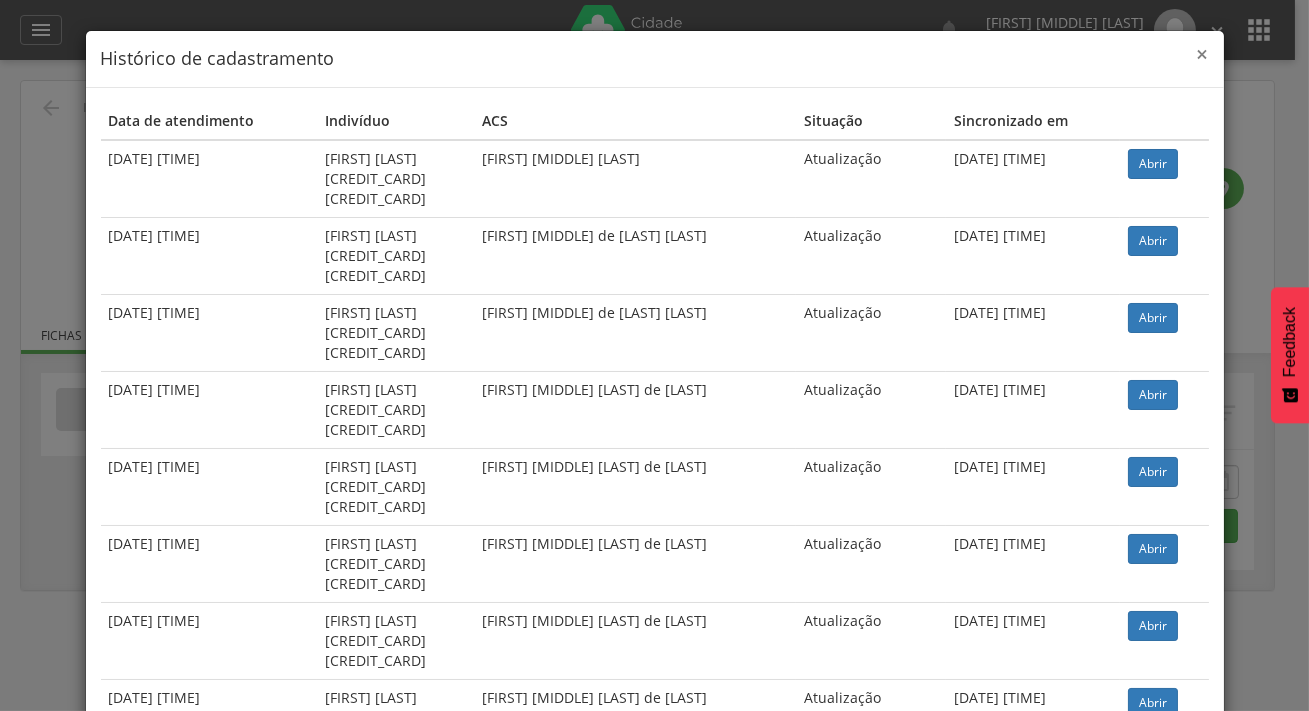 click on "×" at bounding box center (1203, 54) 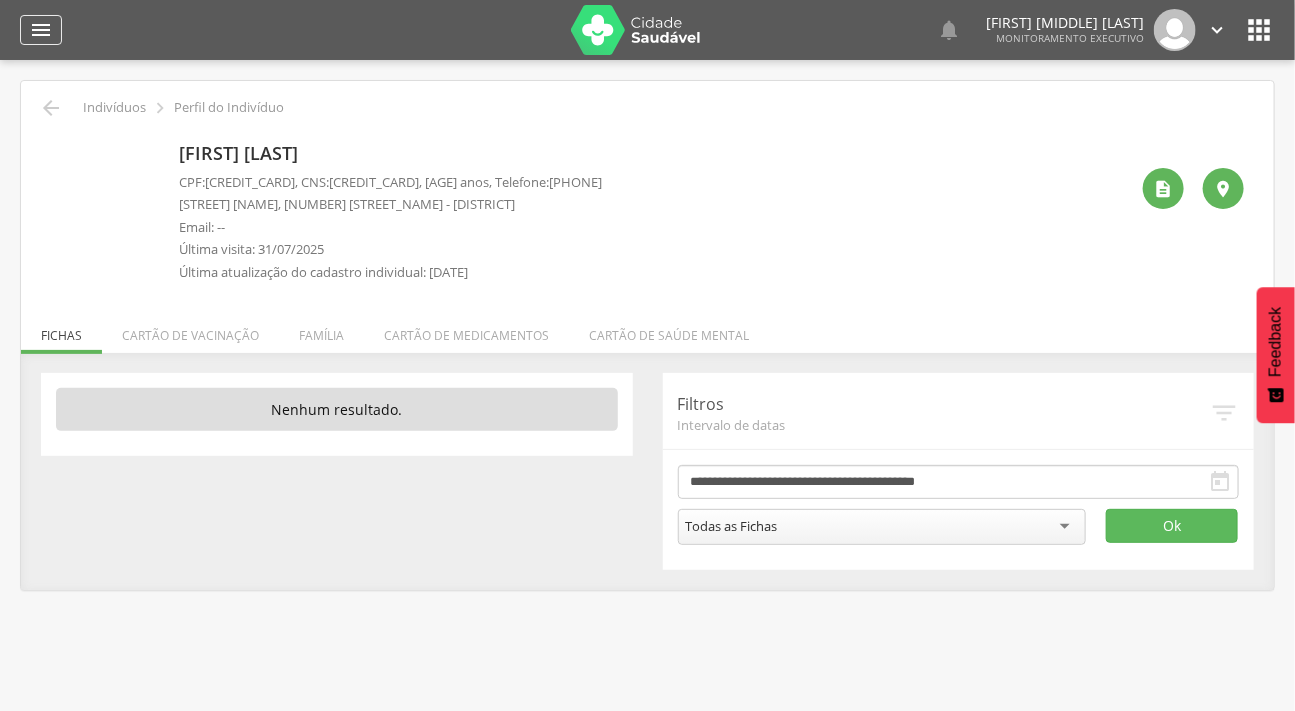 click on "" at bounding box center [41, 30] 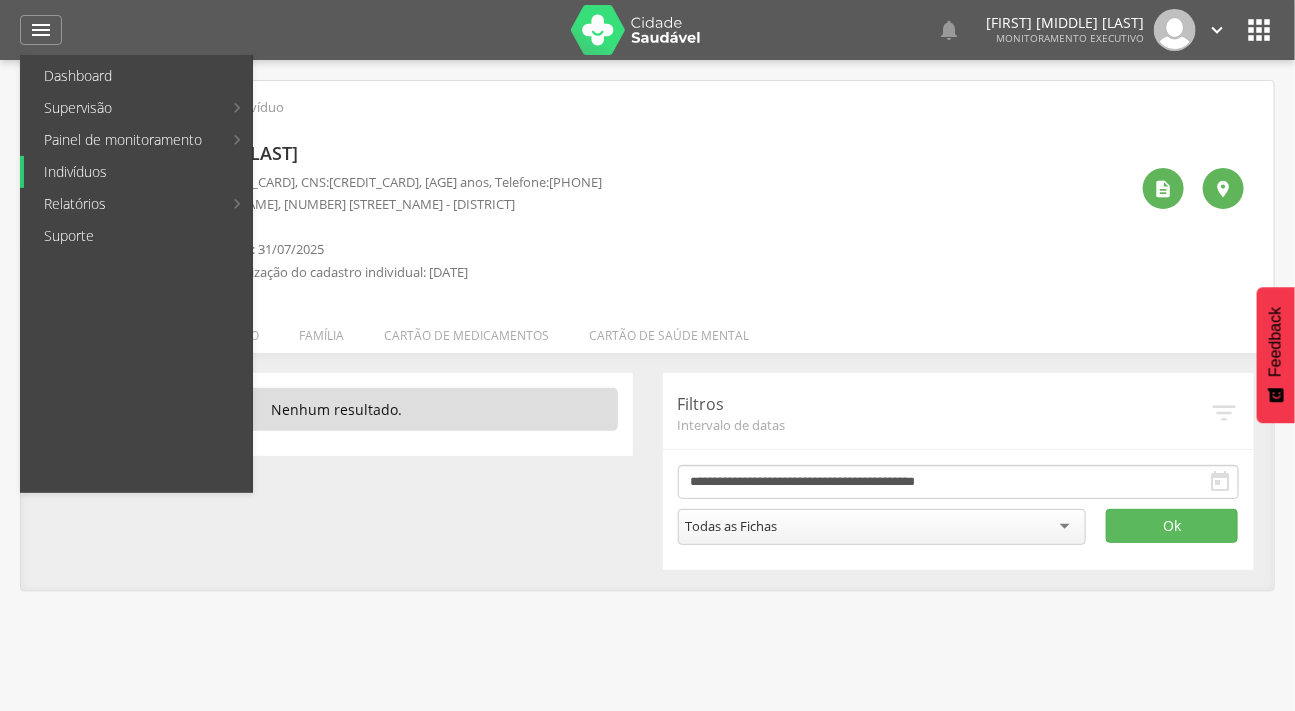 click on "Indivíduos" at bounding box center (138, 172) 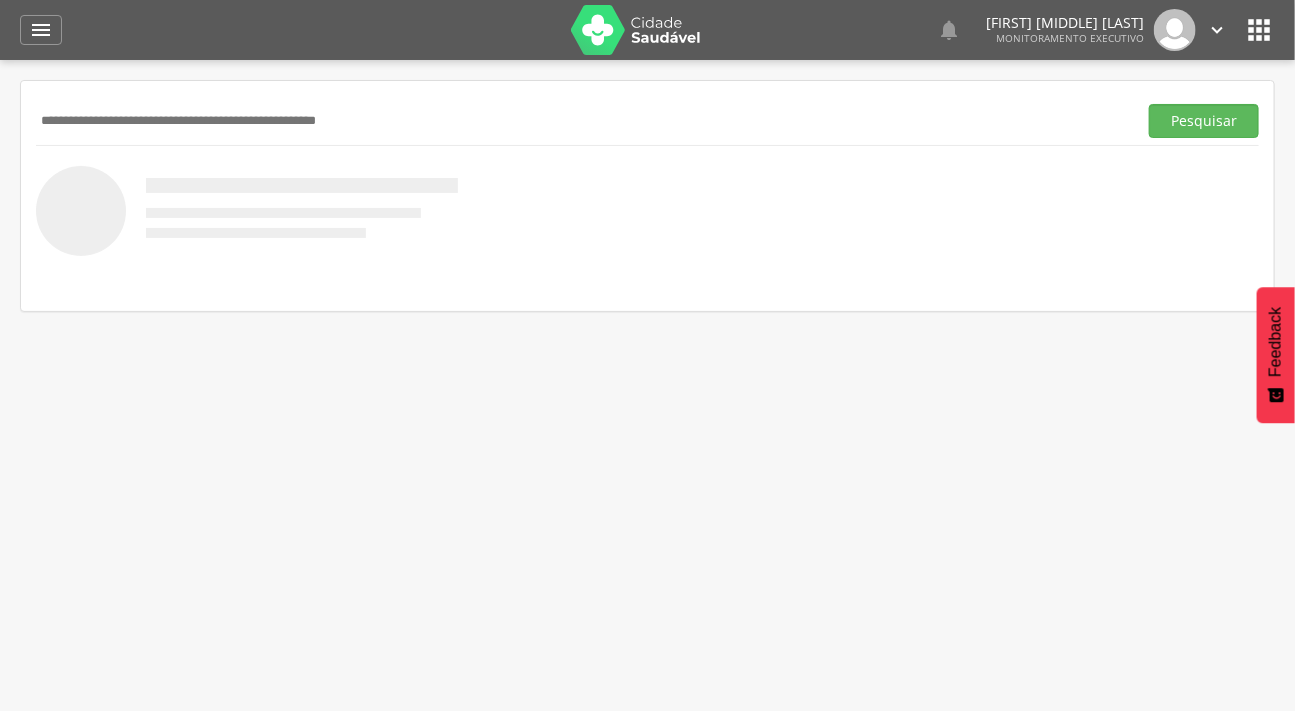 click at bounding box center [582, 121] 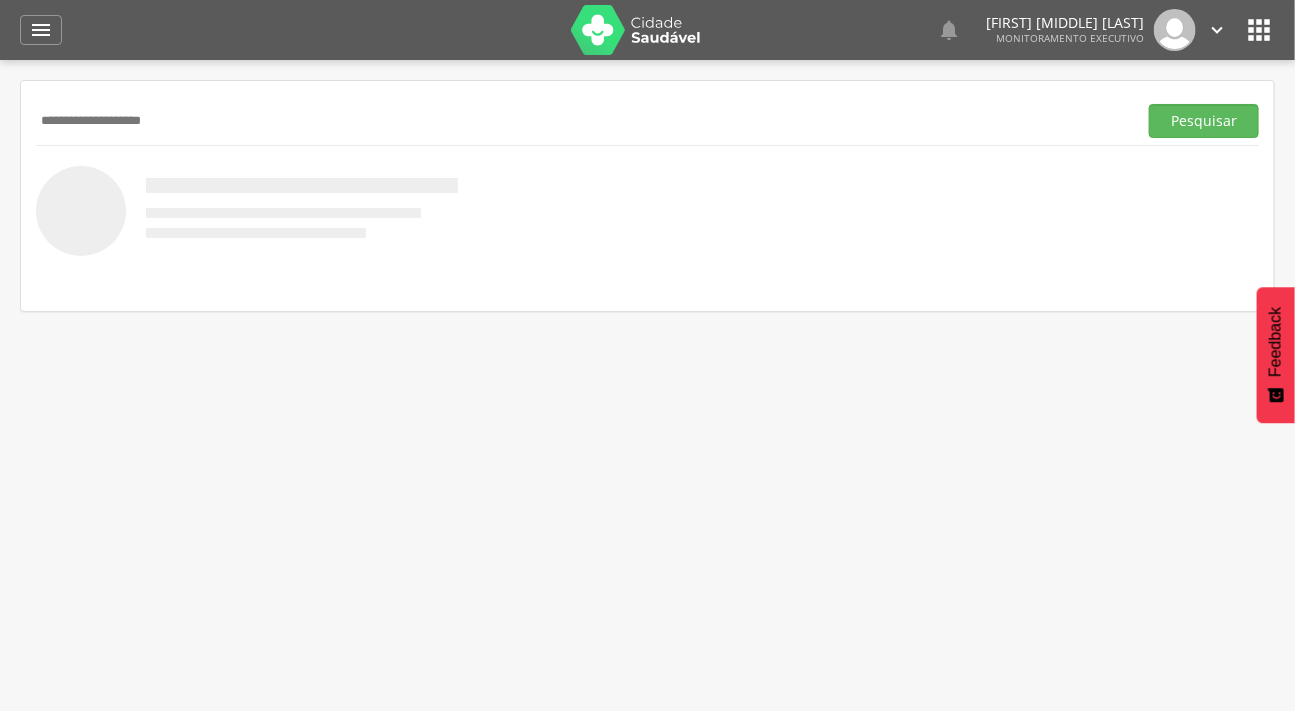 type on "**********" 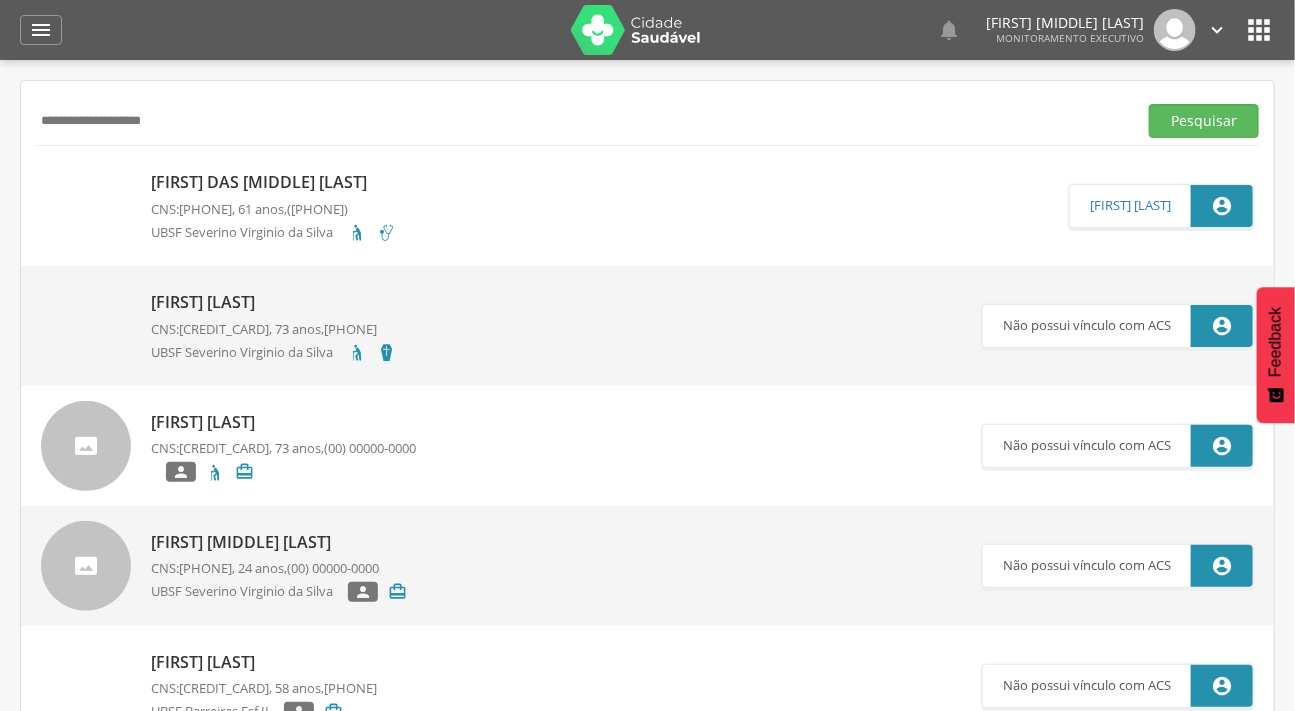 click at bounding box center [41, 172] 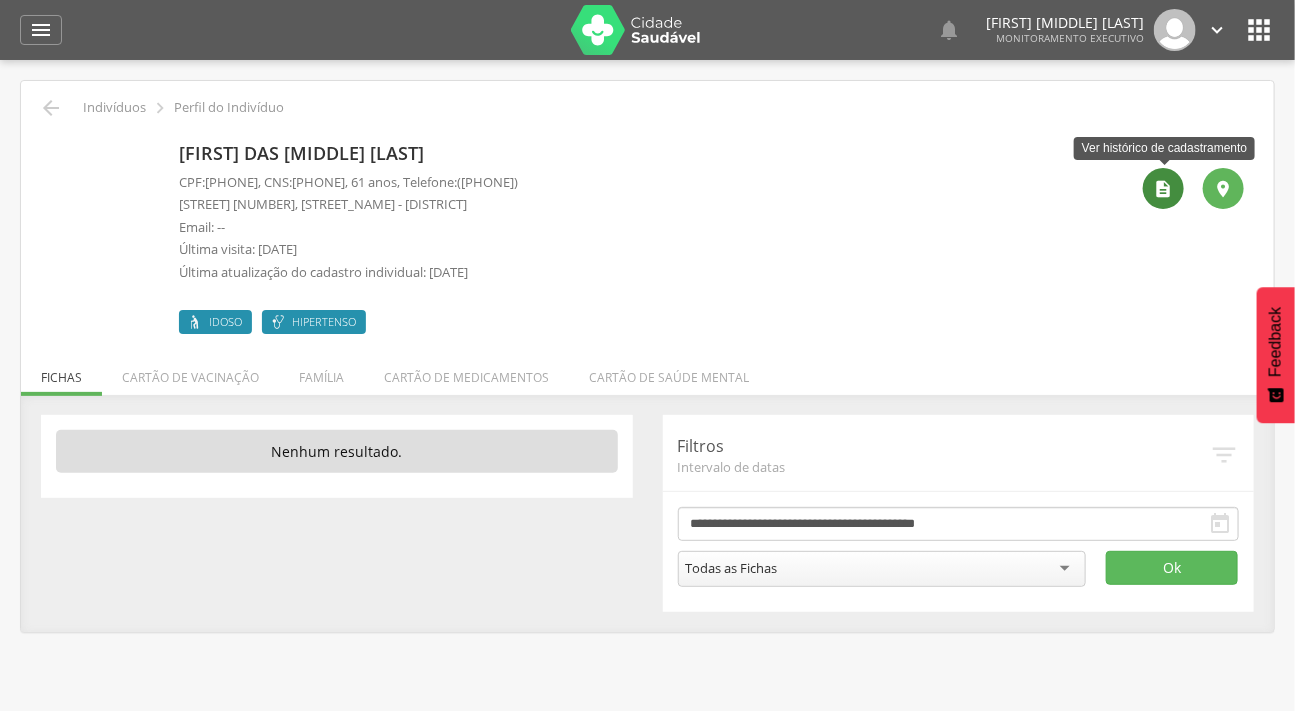 click on "" at bounding box center [1164, 189] 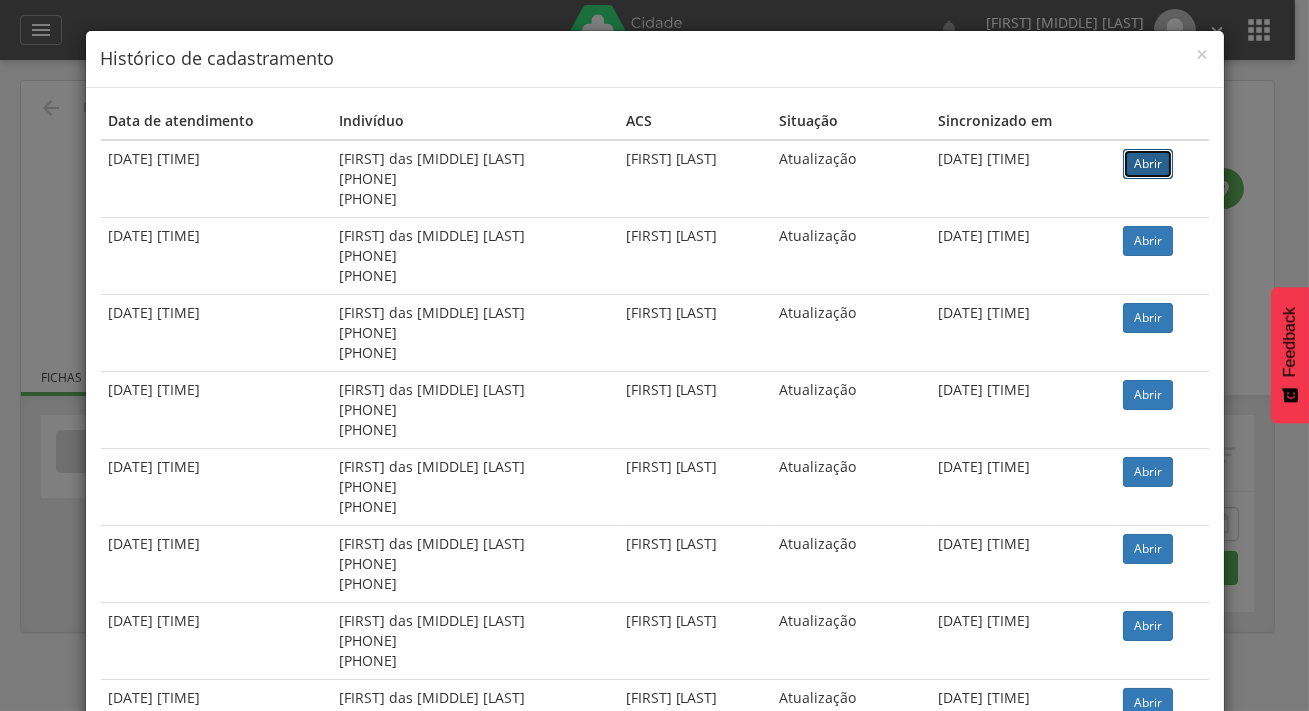 click on "Abrir" at bounding box center (1148, 164) 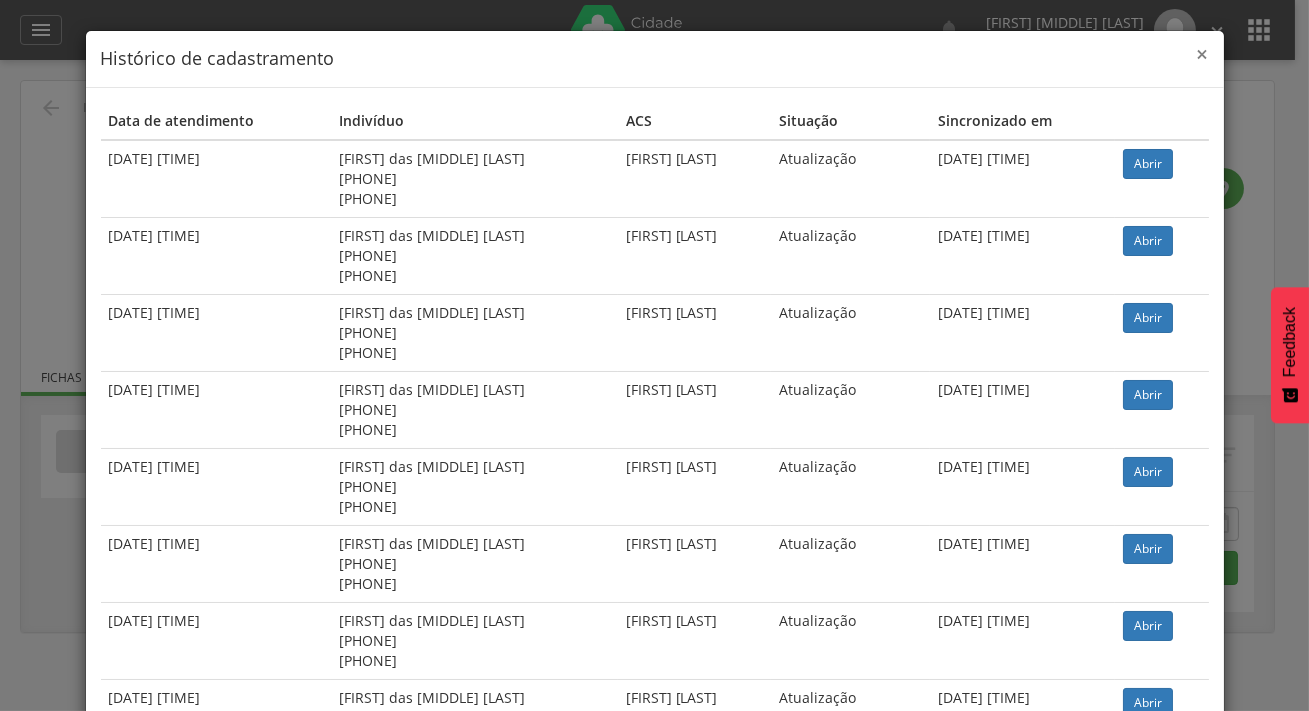click on "×" at bounding box center [1203, 54] 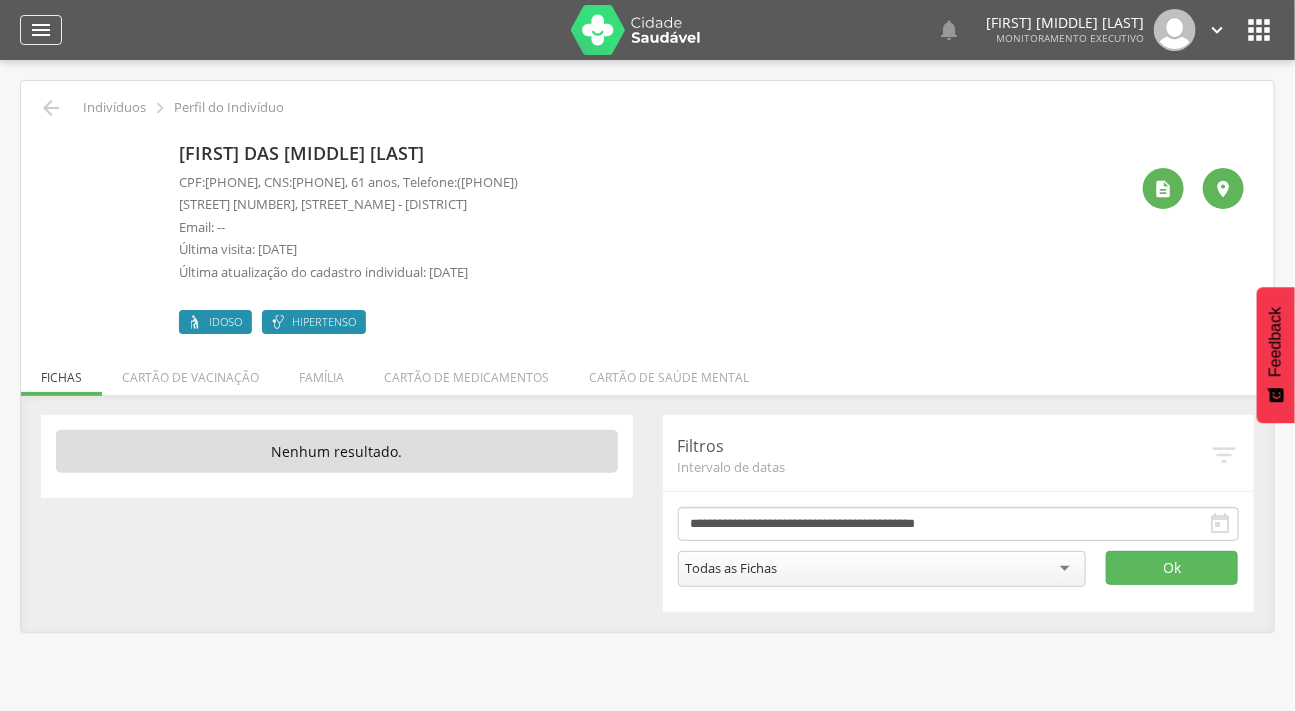 click on "" at bounding box center (41, 30) 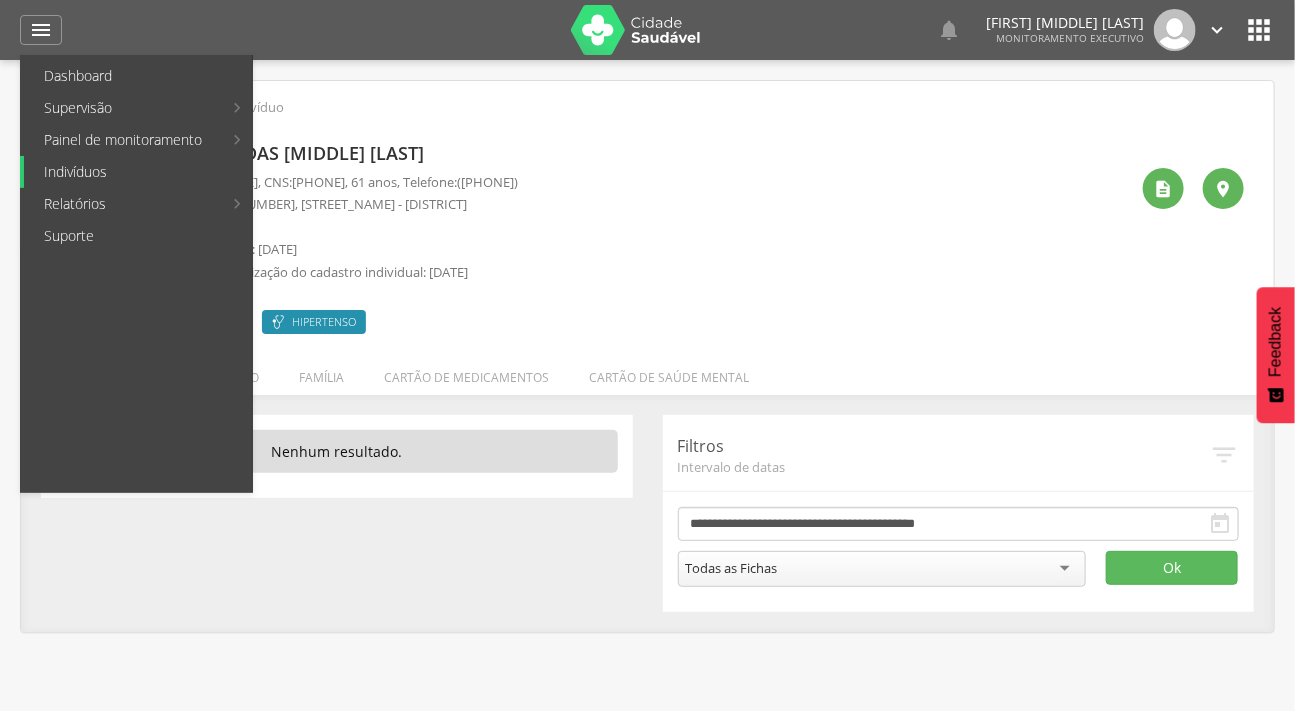 click on "Indivíduos" at bounding box center (138, 172) 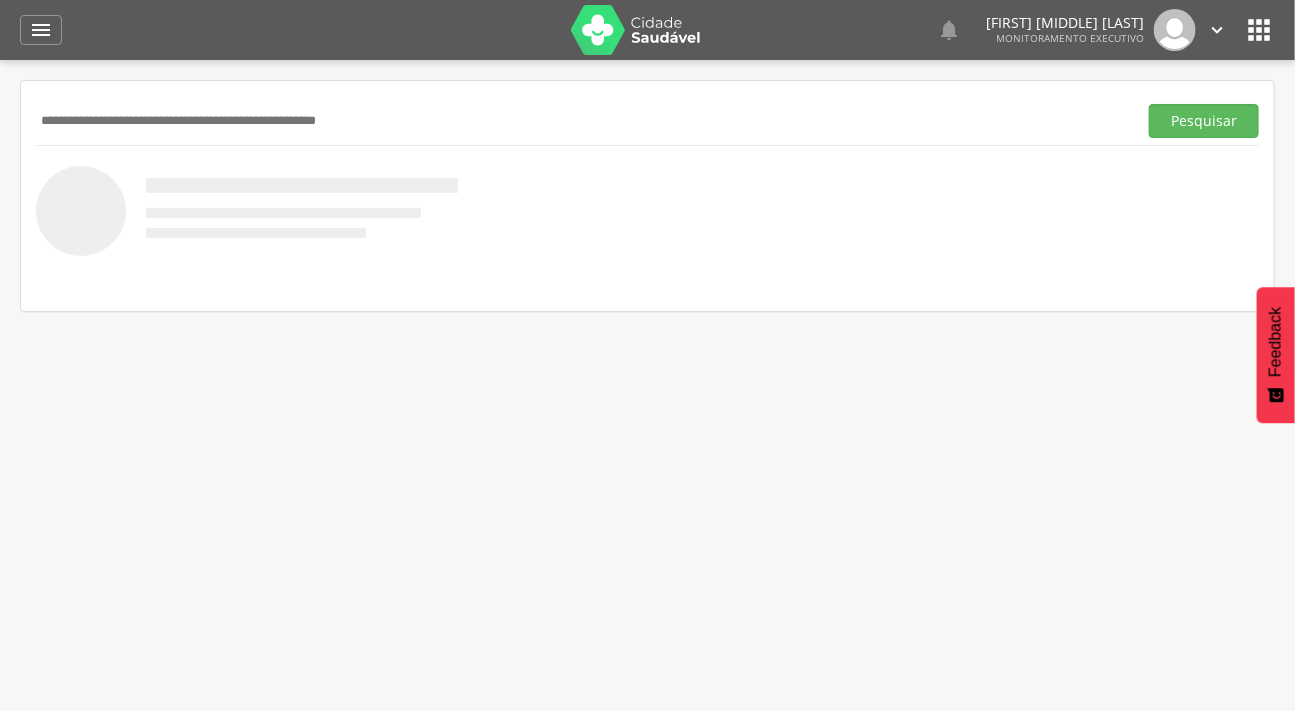 click at bounding box center [582, 121] 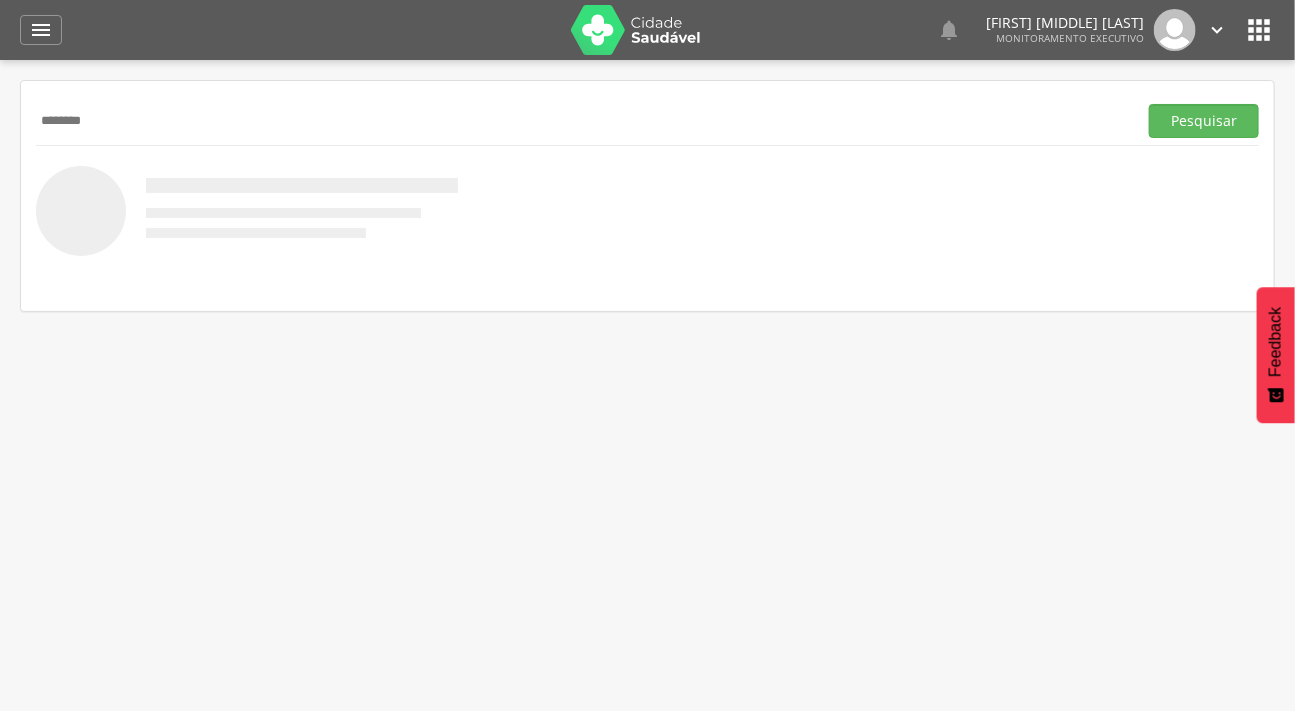 click on "Pesquisar" at bounding box center [1204, 121] 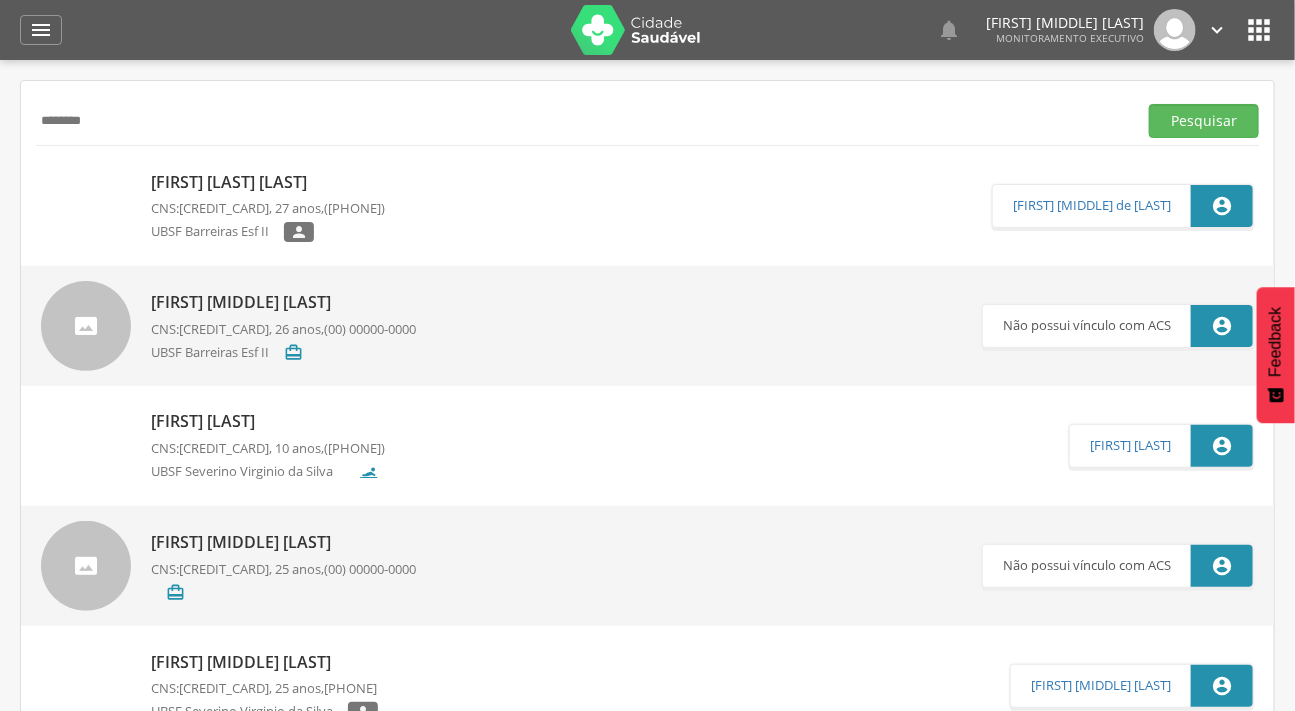 click on "*******" at bounding box center [582, 121] 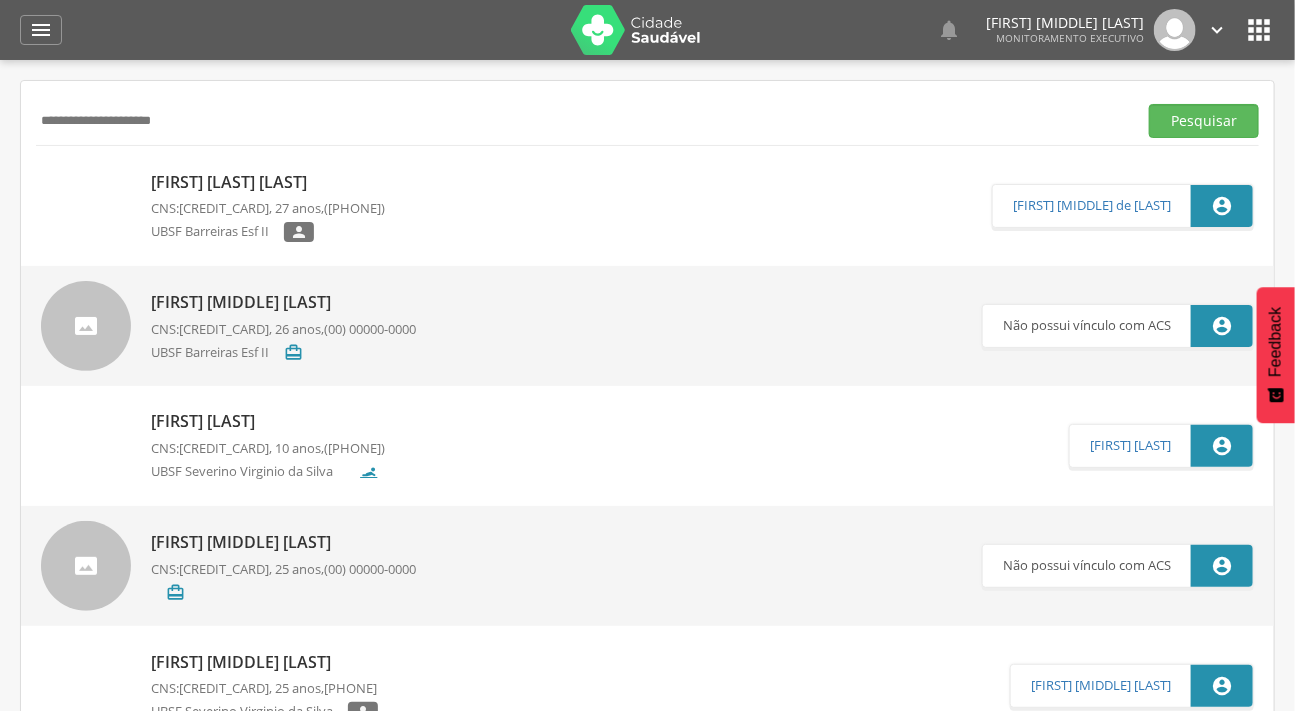 click on "Pesquisar" at bounding box center (1204, 121) 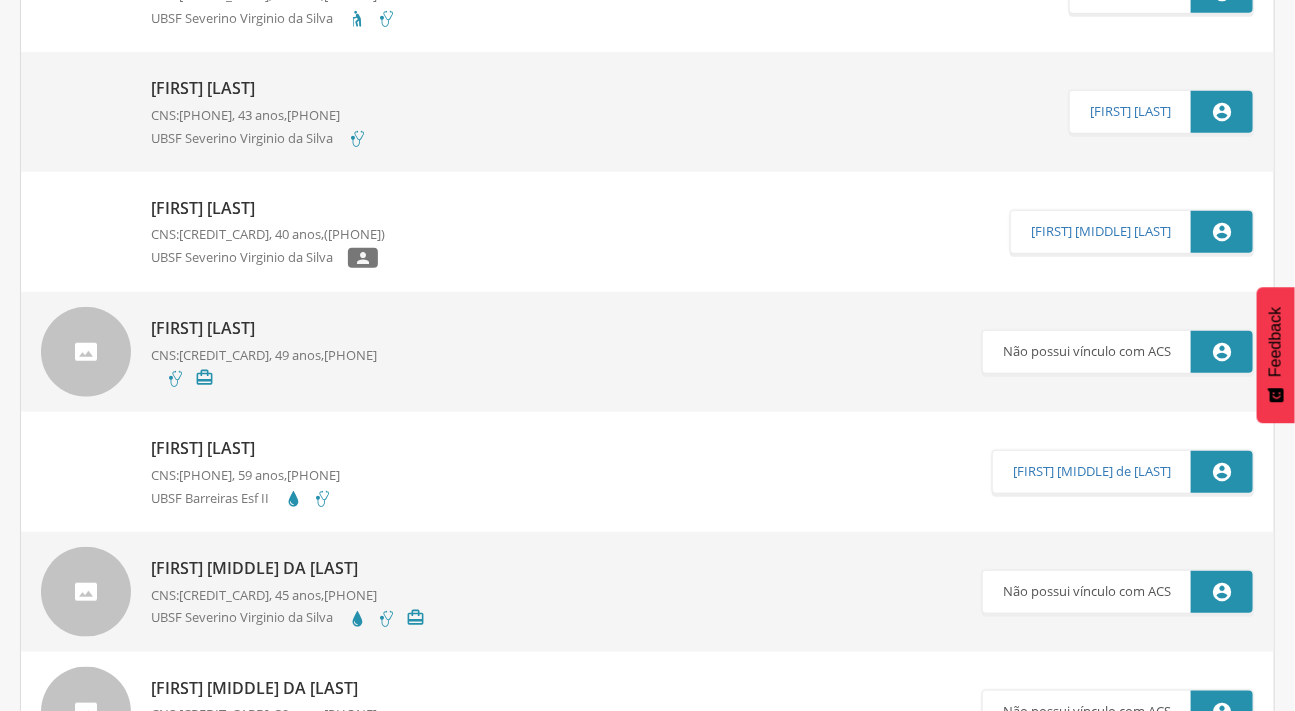 scroll, scrollTop: 0, scrollLeft: 0, axis: both 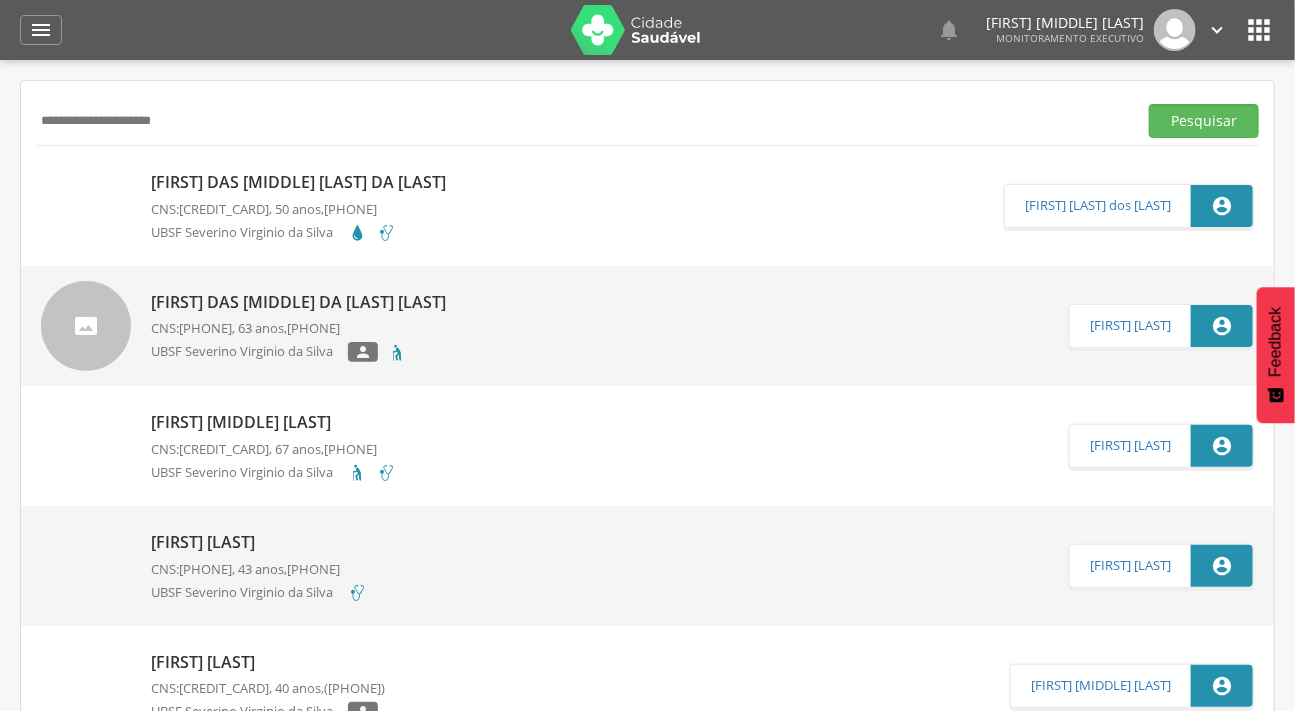 click on "Pesquisar" at bounding box center [1204, 121] 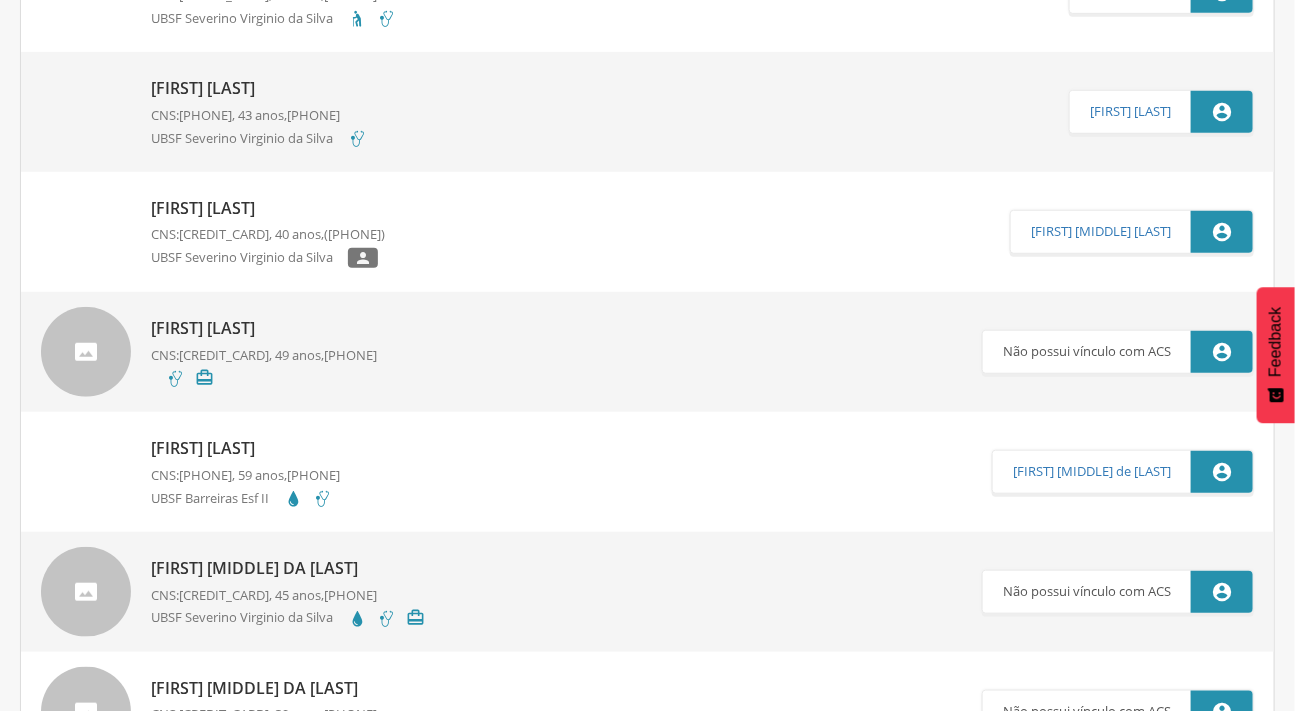 scroll, scrollTop: 0, scrollLeft: 0, axis: both 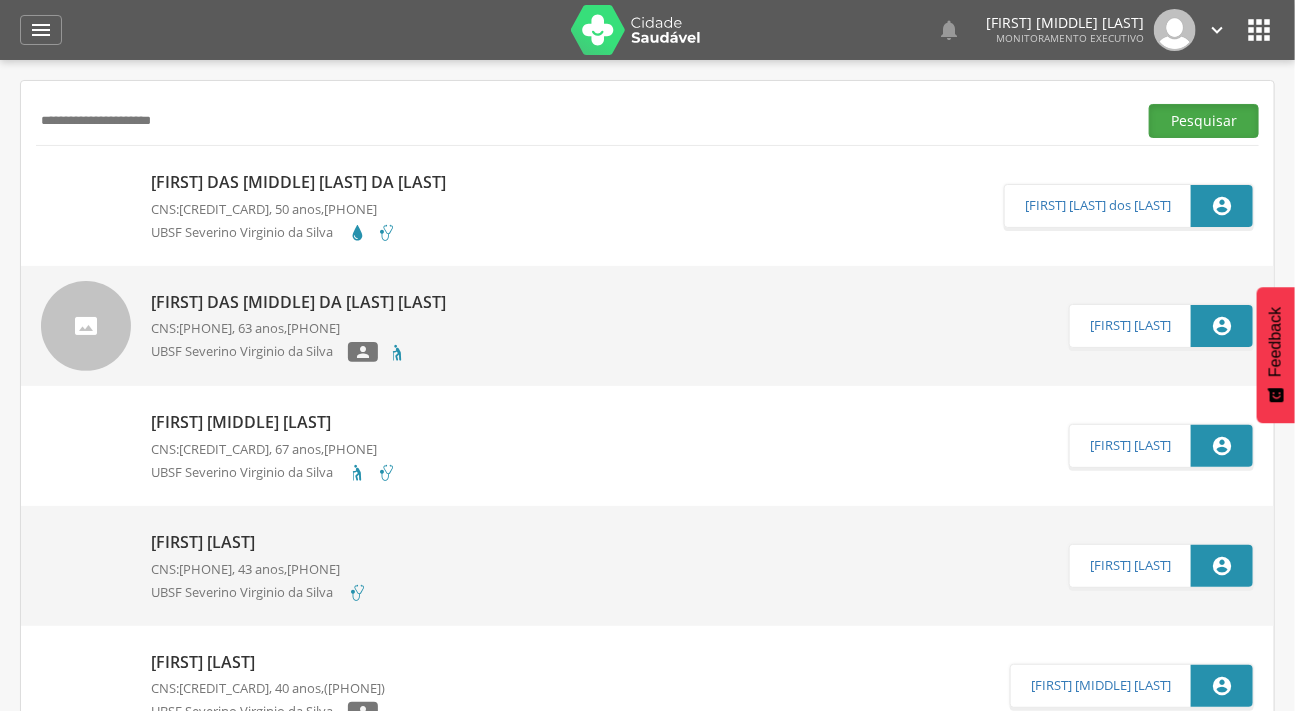 click on "Pesquisar" at bounding box center [1204, 121] 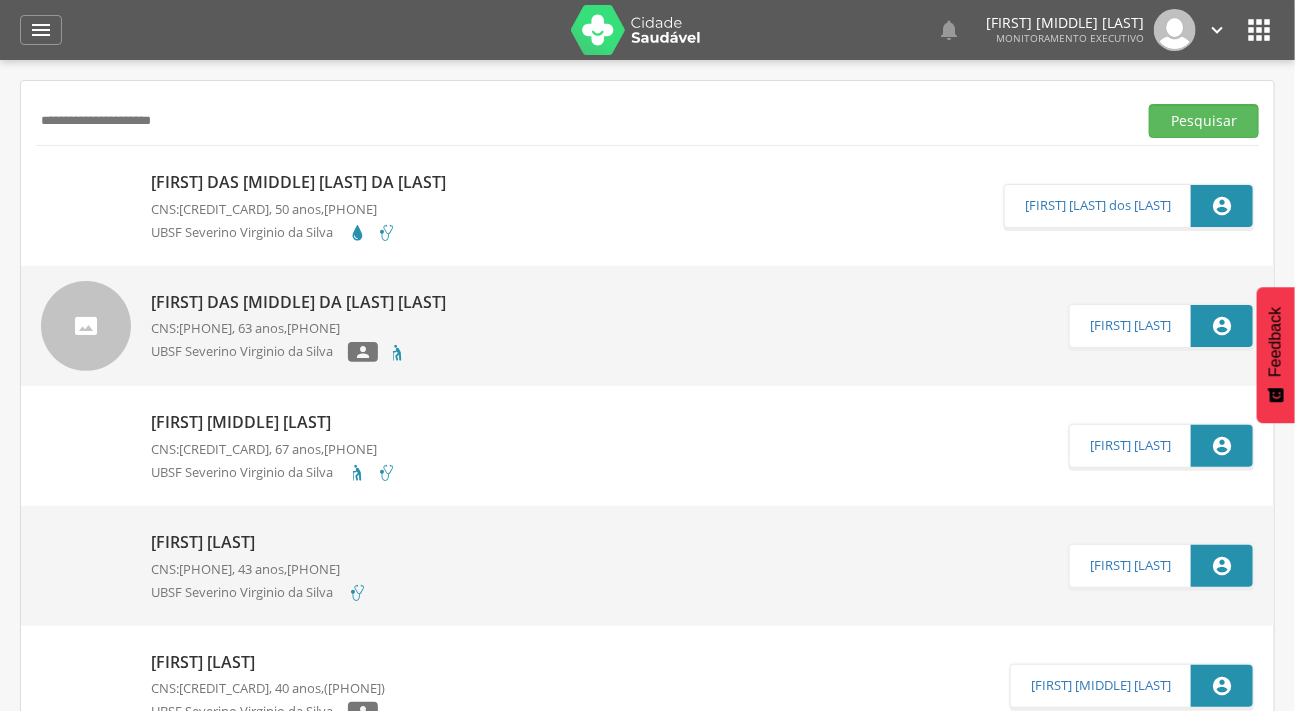 drag, startPoint x: 190, startPoint y: 118, endPoint x: 51, endPoint y: 119, distance: 139.0036 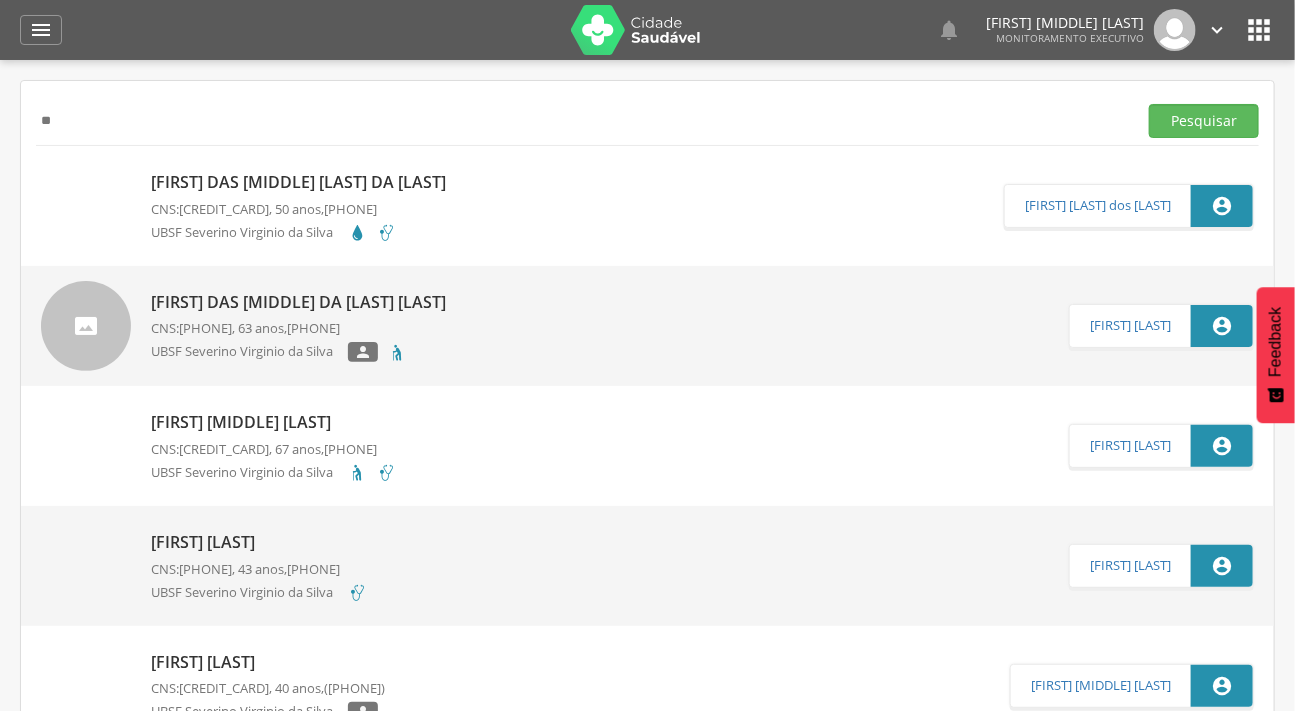 type on "*" 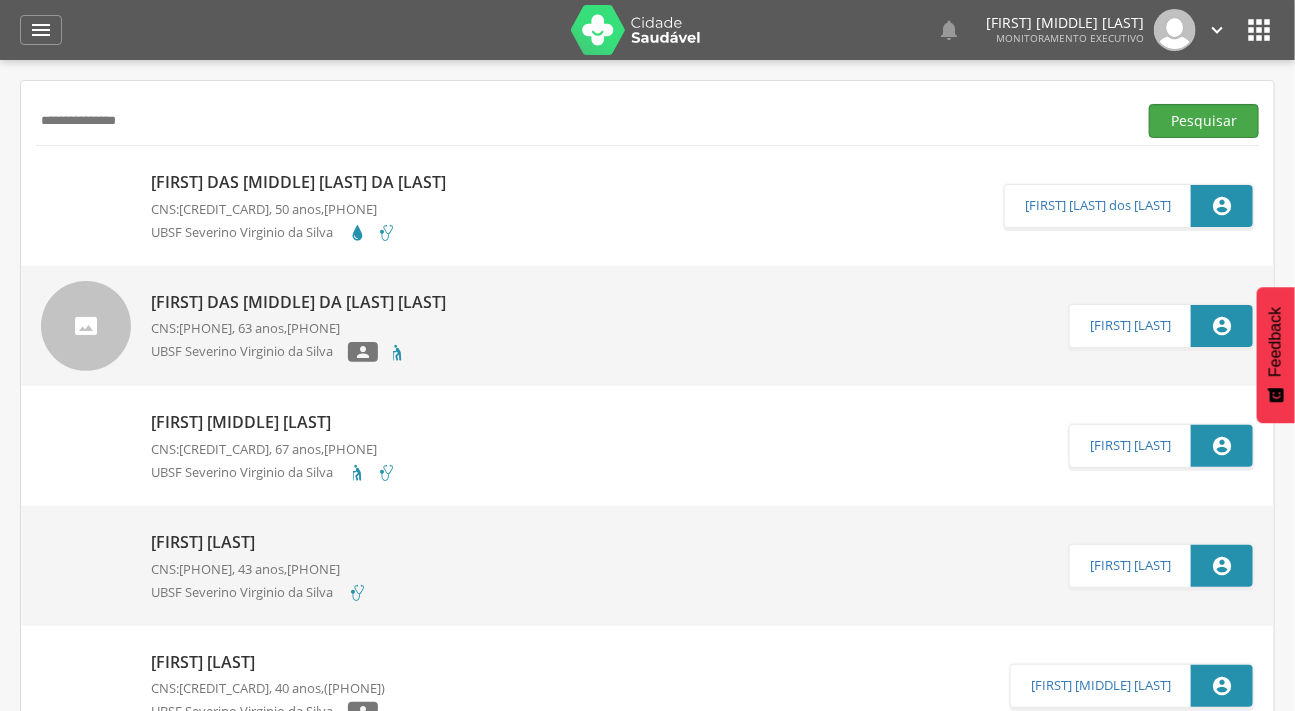 type on "**********" 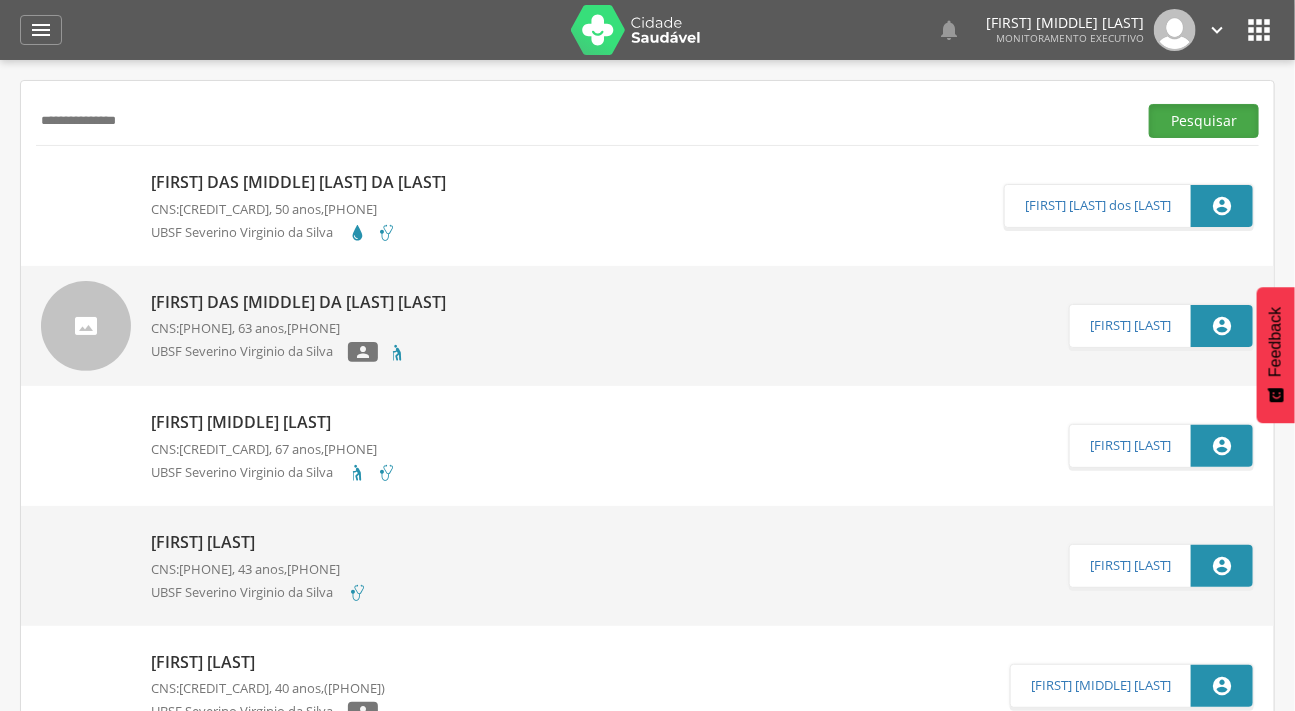 click on "Pesquisar" at bounding box center (1204, 121) 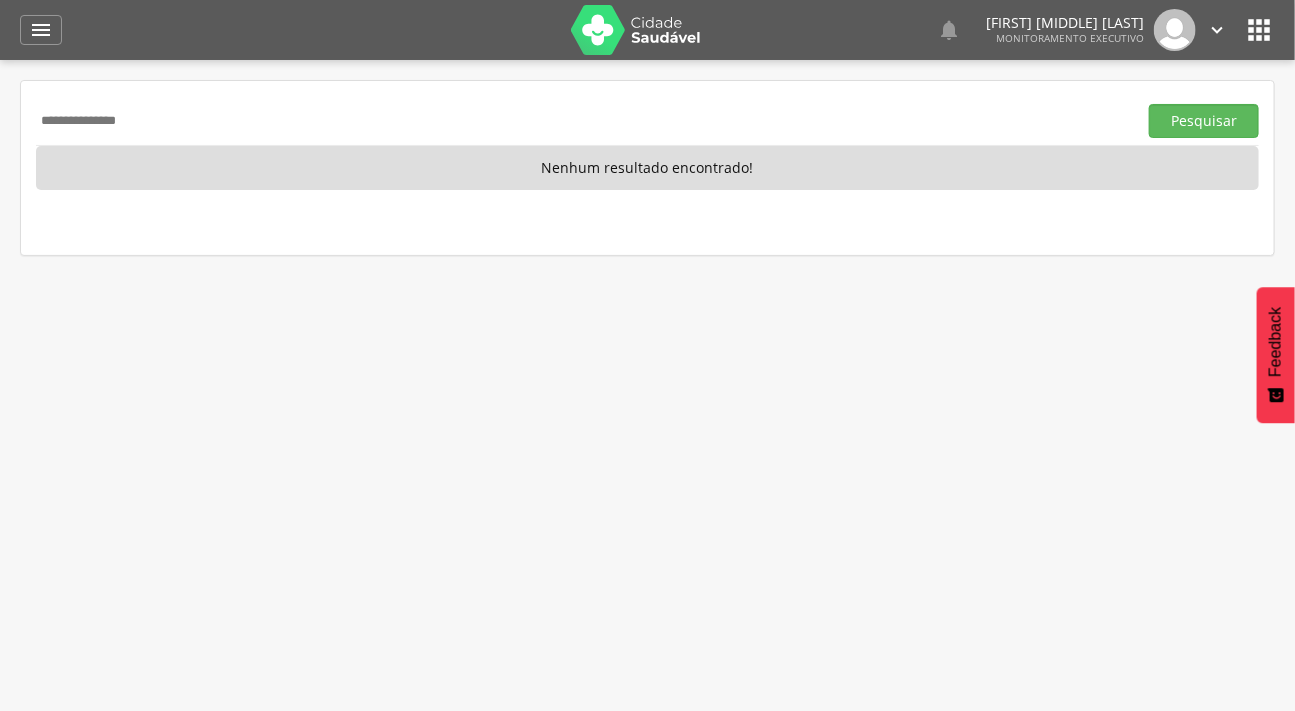 drag, startPoint x: 162, startPoint y: 110, endPoint x: 29, endPoint y: 112, distance: 133.01503 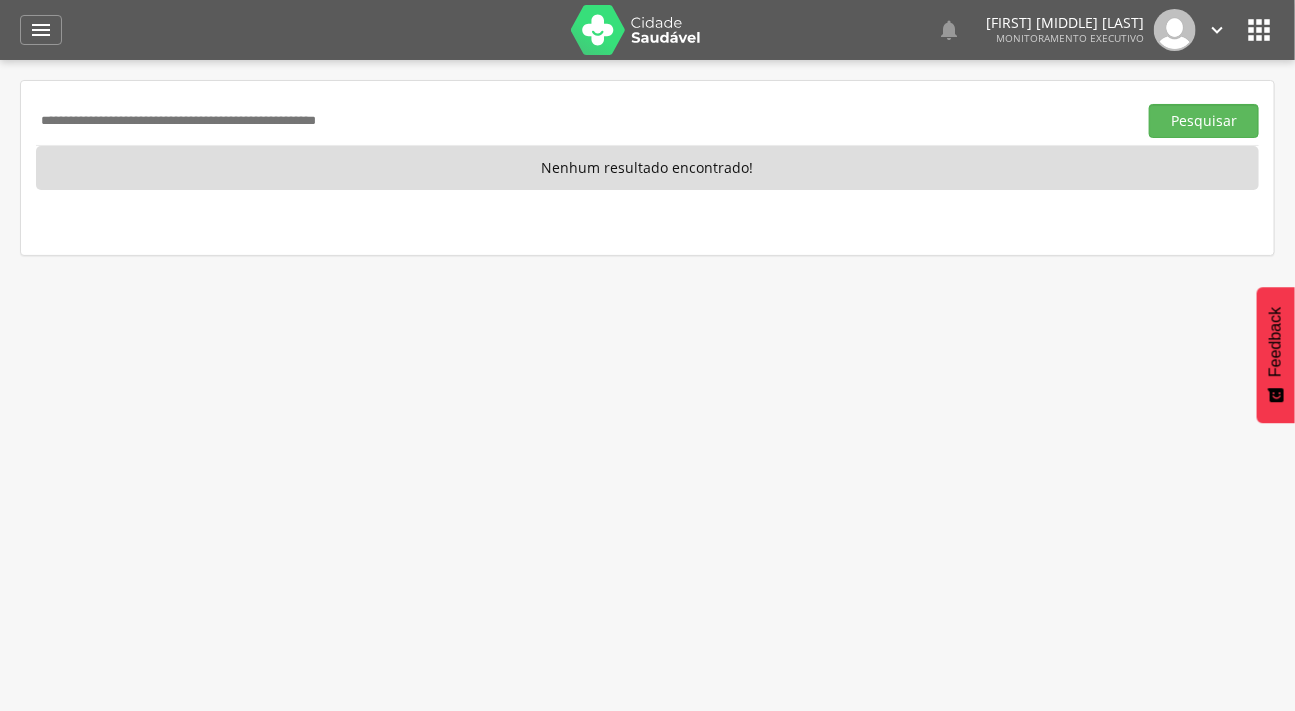 click at bounding box center [582, 121] 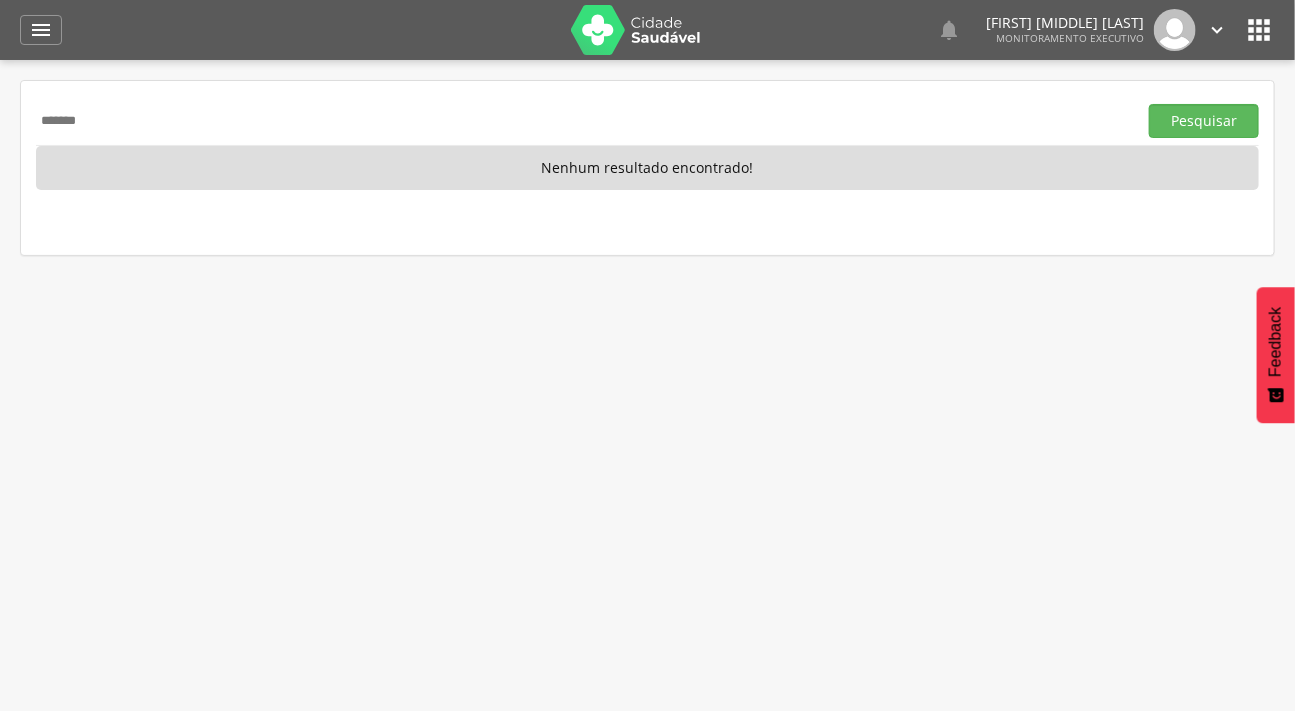 click on "Pesquisar" at bounding box center [1204, 121] 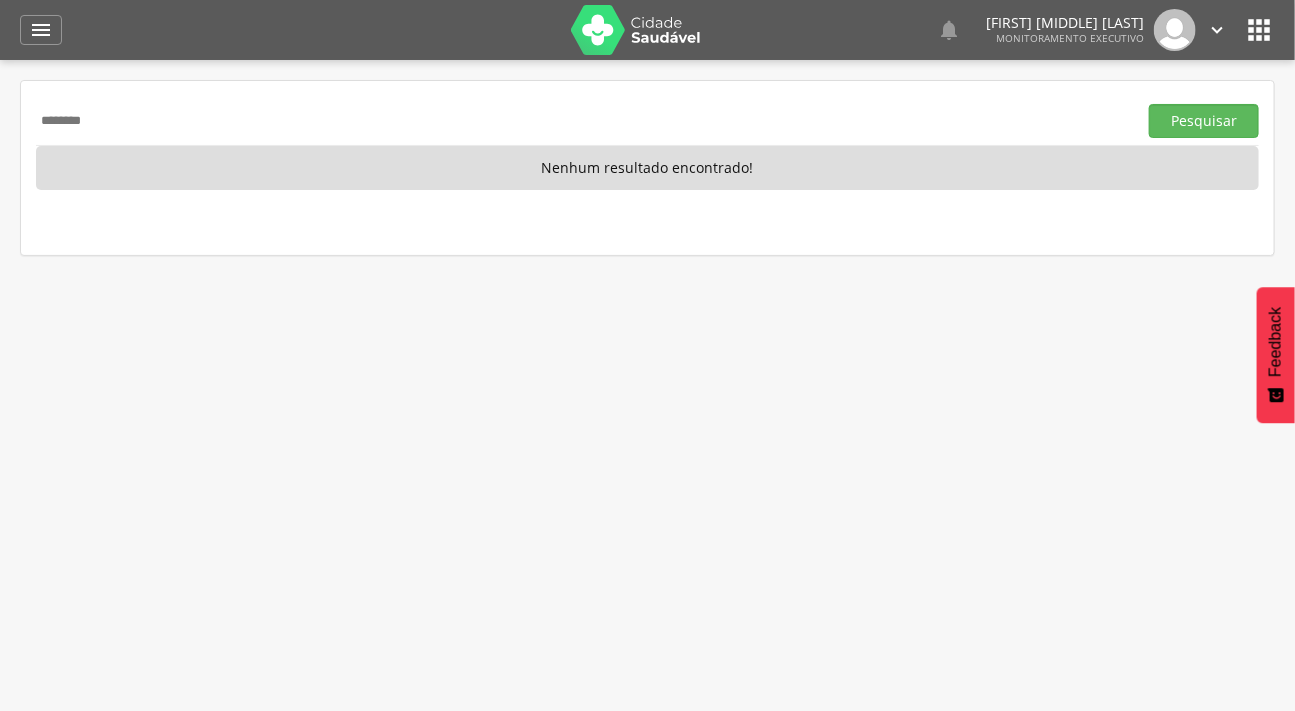 click on "Pesquisar" at bounding box center [1204, 121] 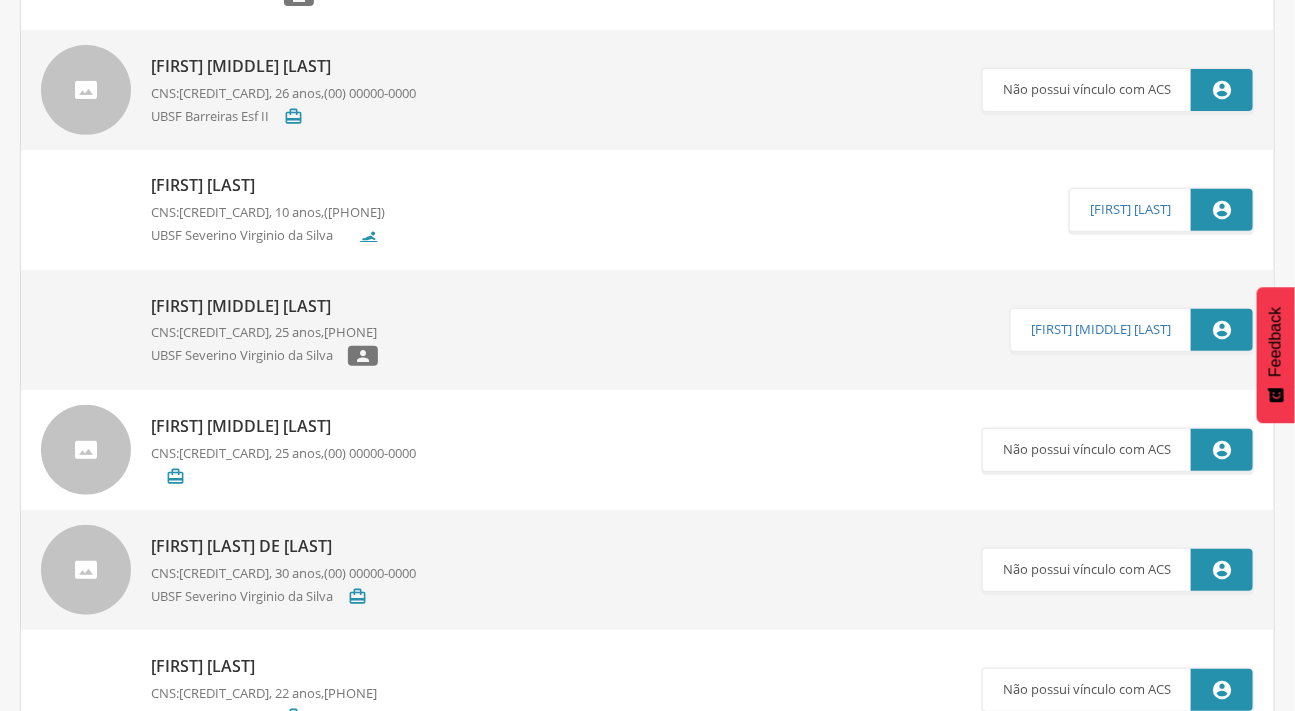 scroll, scrollTop: 0, scrollLeft: 0, axis: both 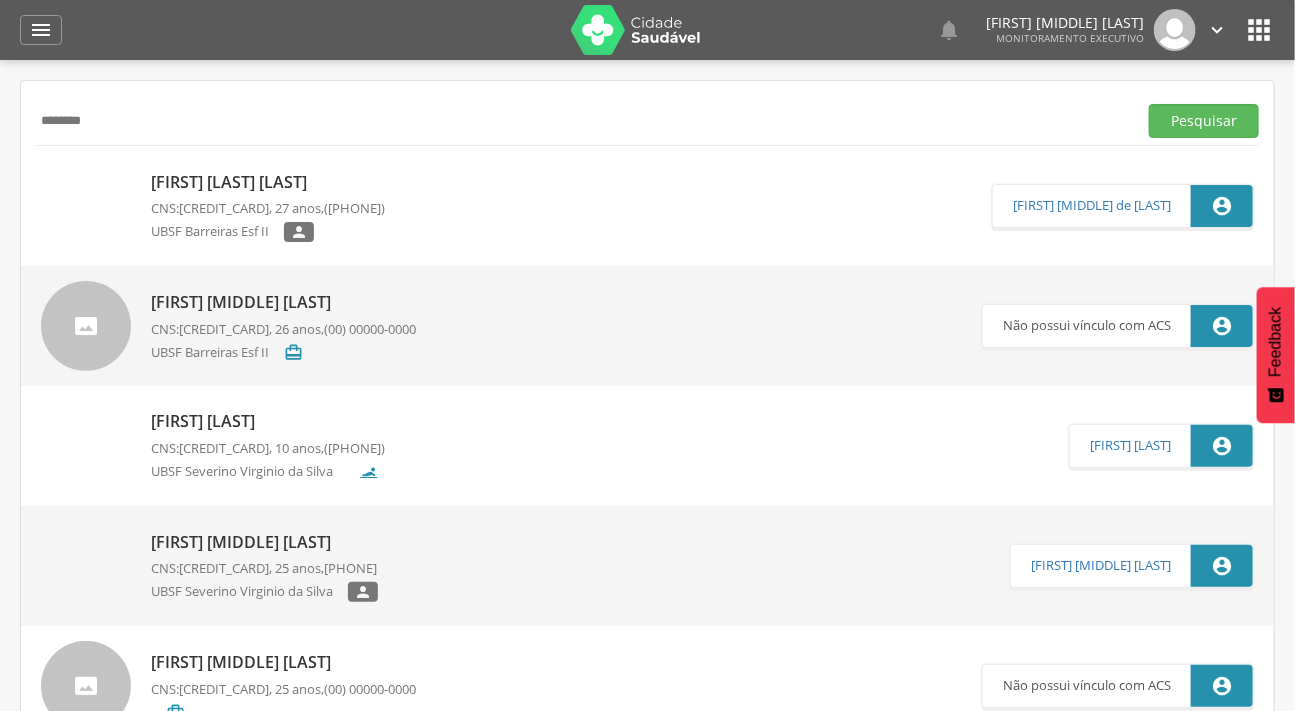drag, startPoint x: 122, startPoint y: 127, endPoint x: 0, endPoint y: 113, distance: 122.80065 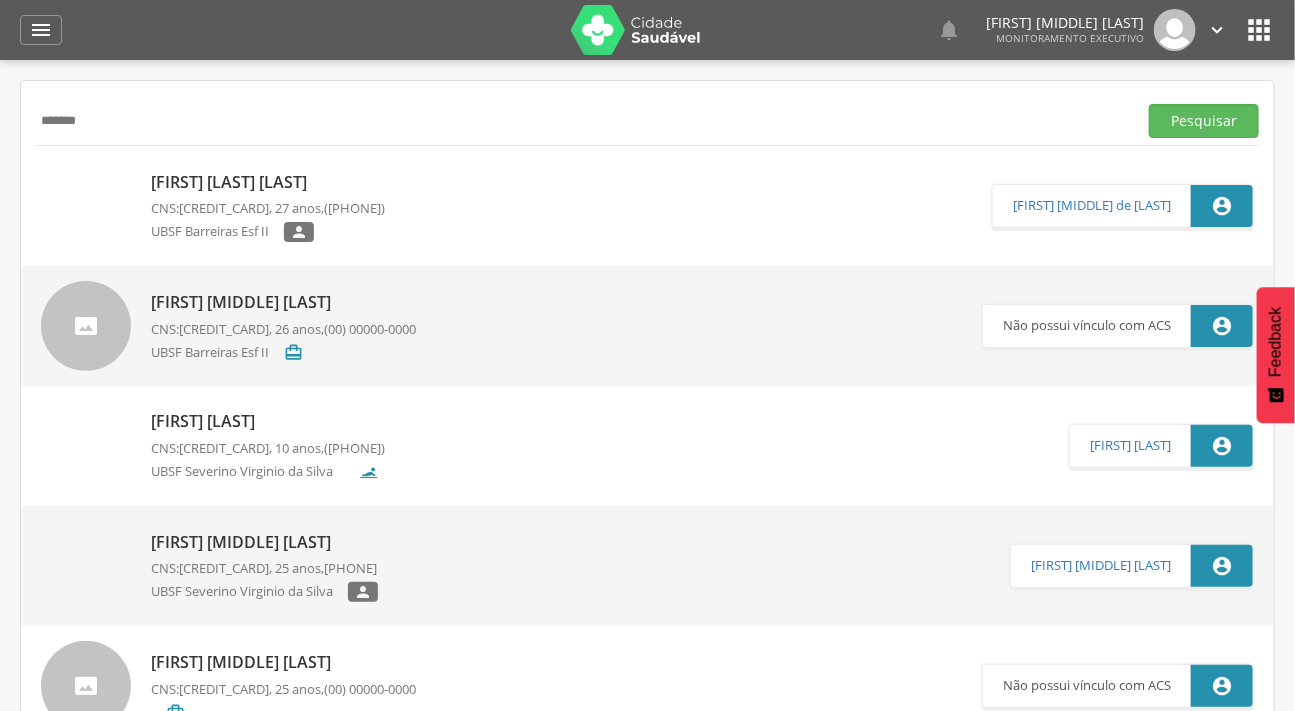 click on "Pesquisar" at bounding box center [1204, 121] 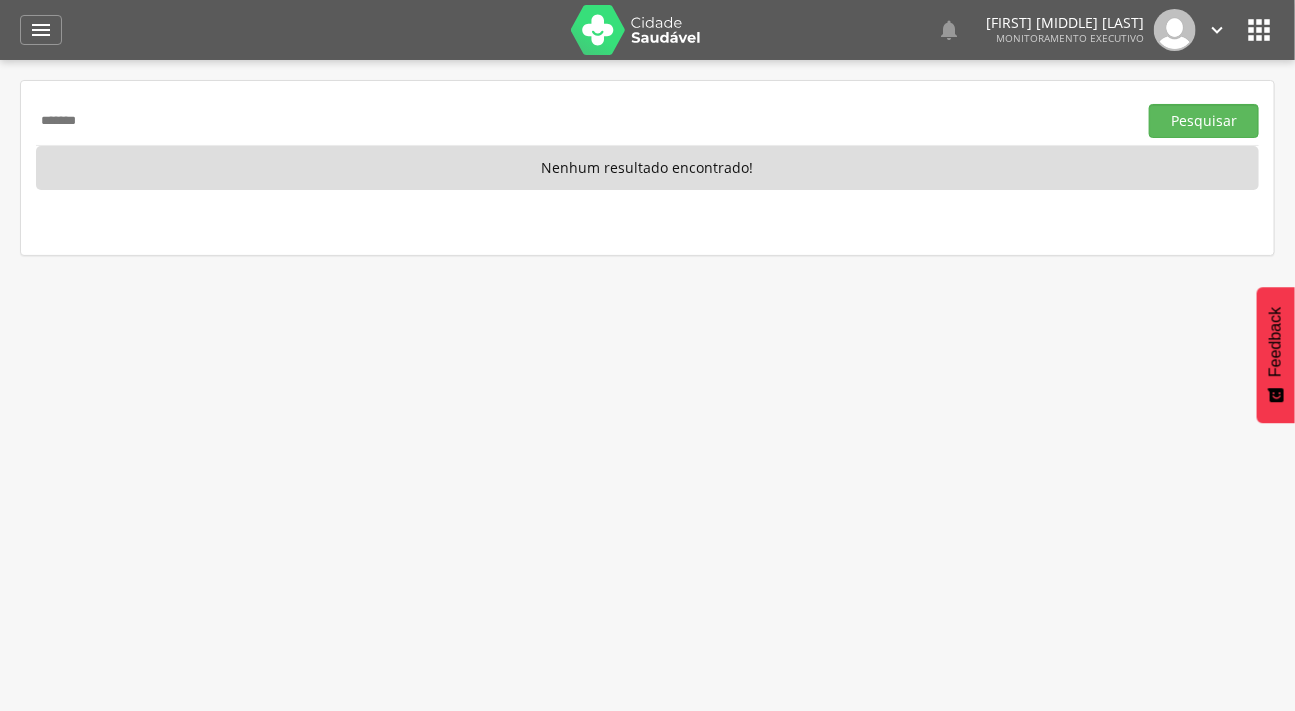 click on "Pesquisar" at bounding box center [1204, 121] 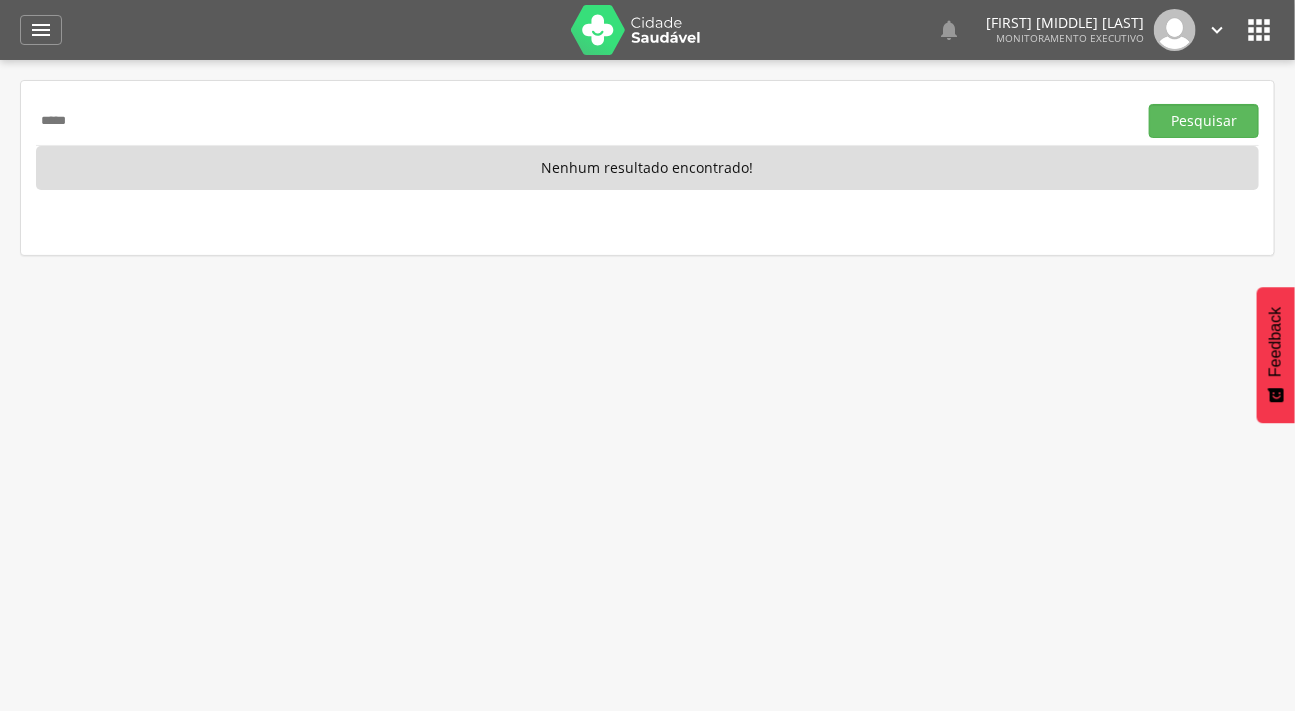 type on "*****" 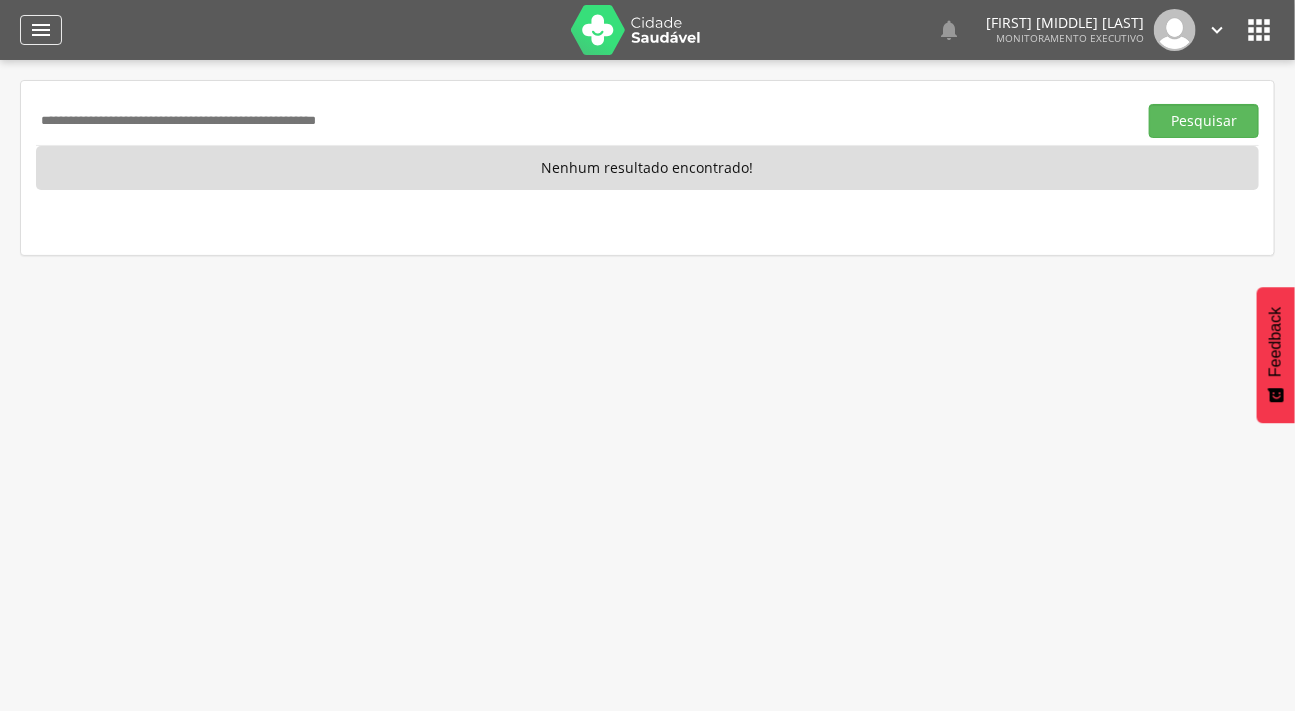 type 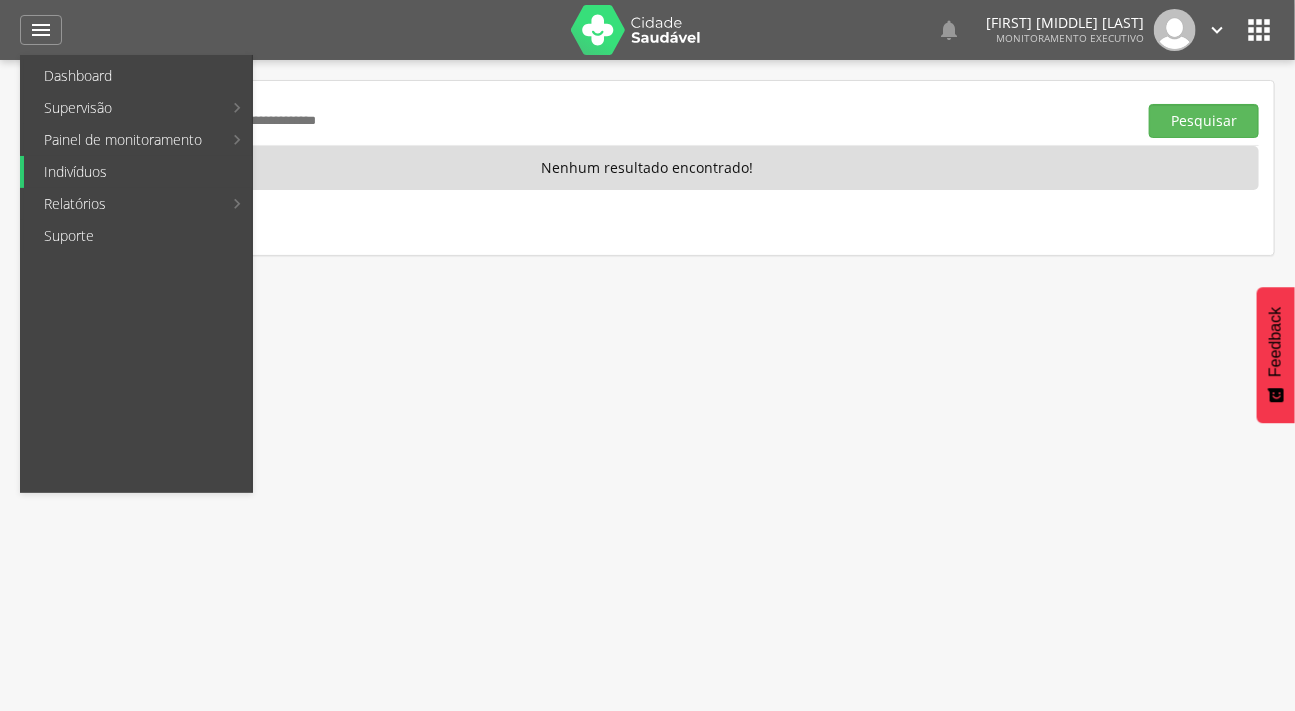 click on "Indivíduos" at bounding box center (138, 172) 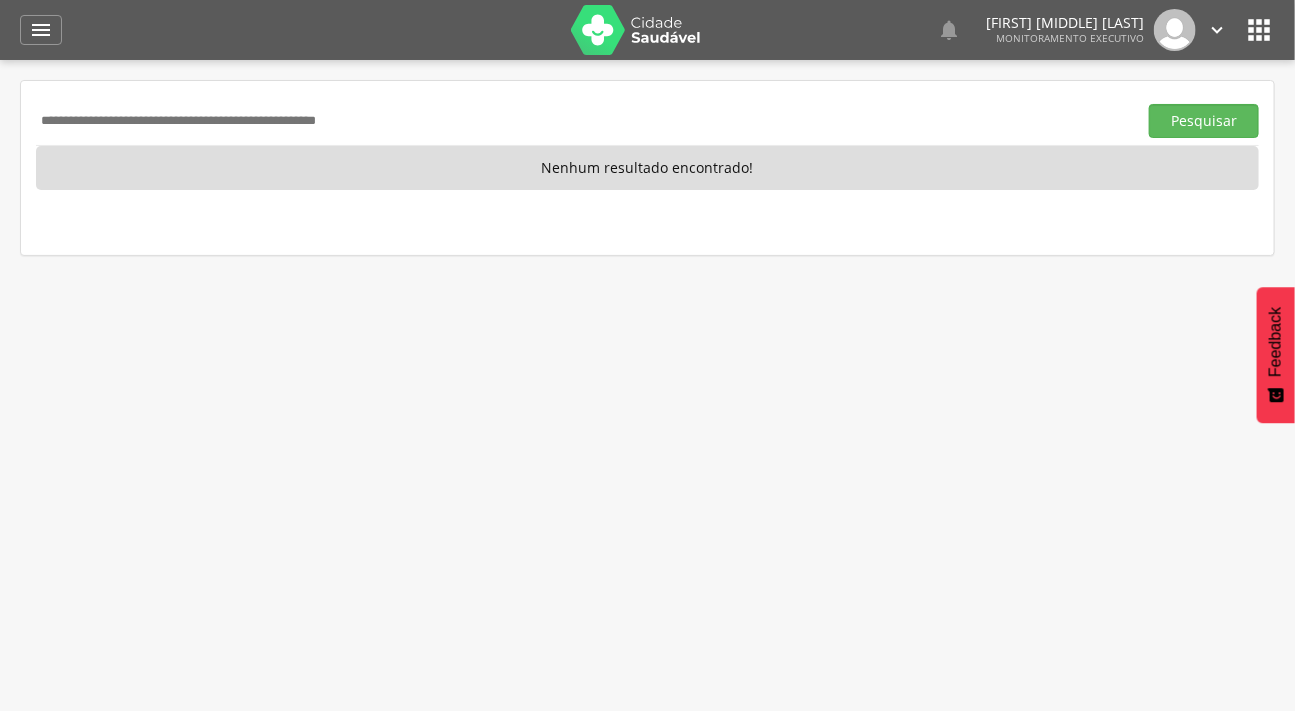 click at bounding box center (582, 121) 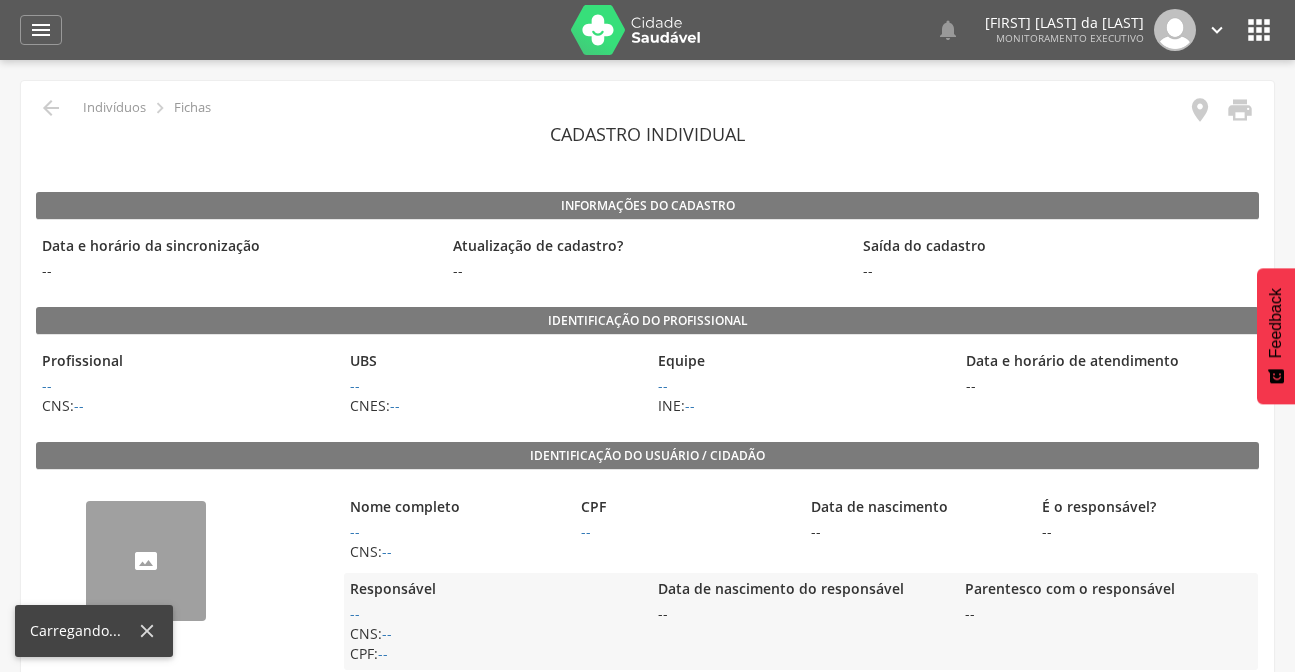 scroll, scrollTop: 0, scrollLeft: 0, axis: both 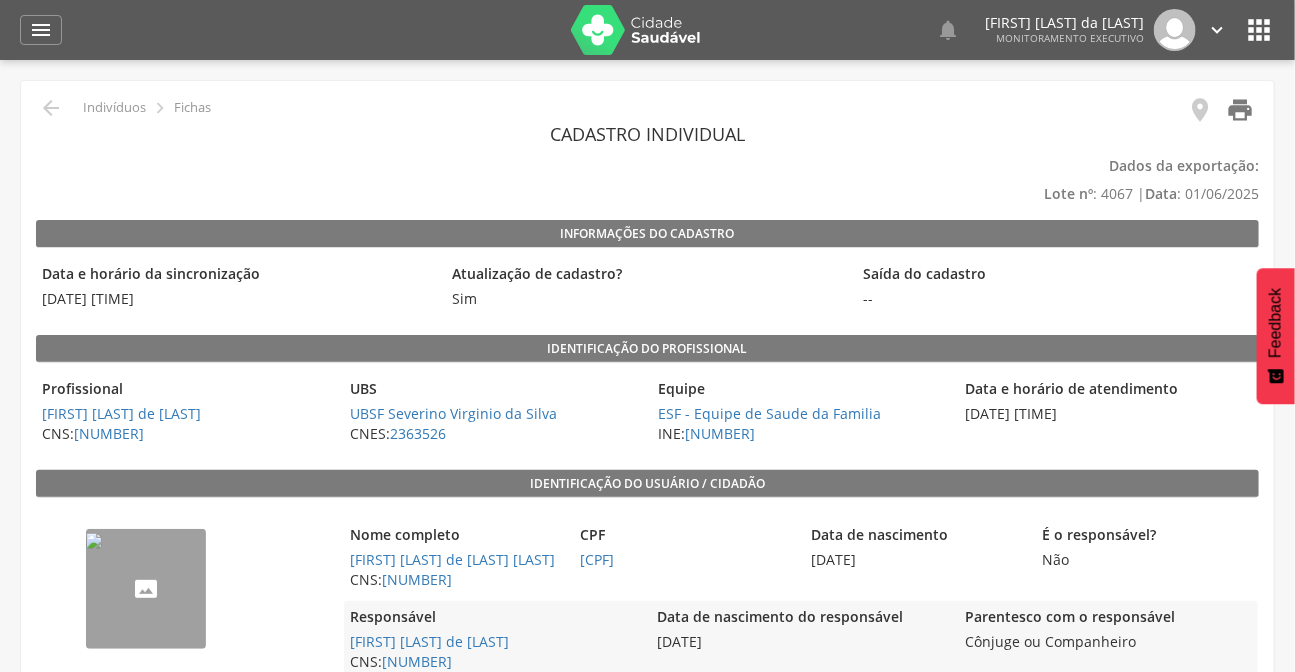 click on "" at bounding box center [1240, 110] 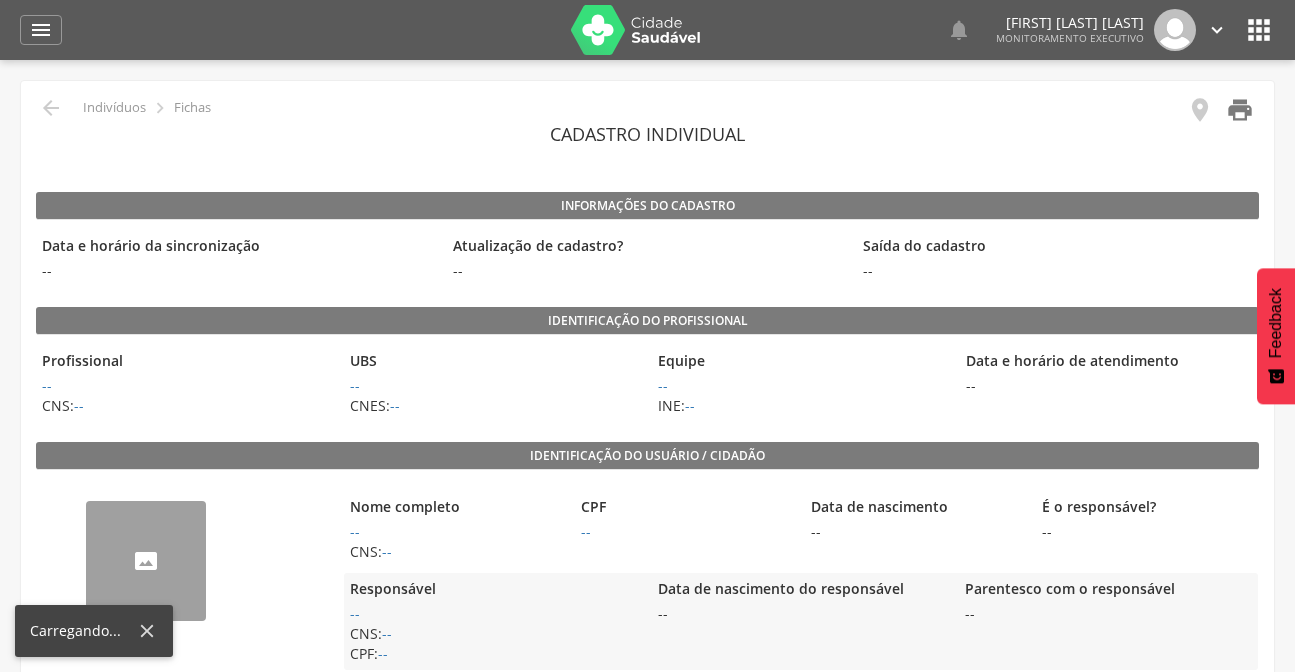 scroll, scrollTop: 0, scrollLeft: 0, axis: both 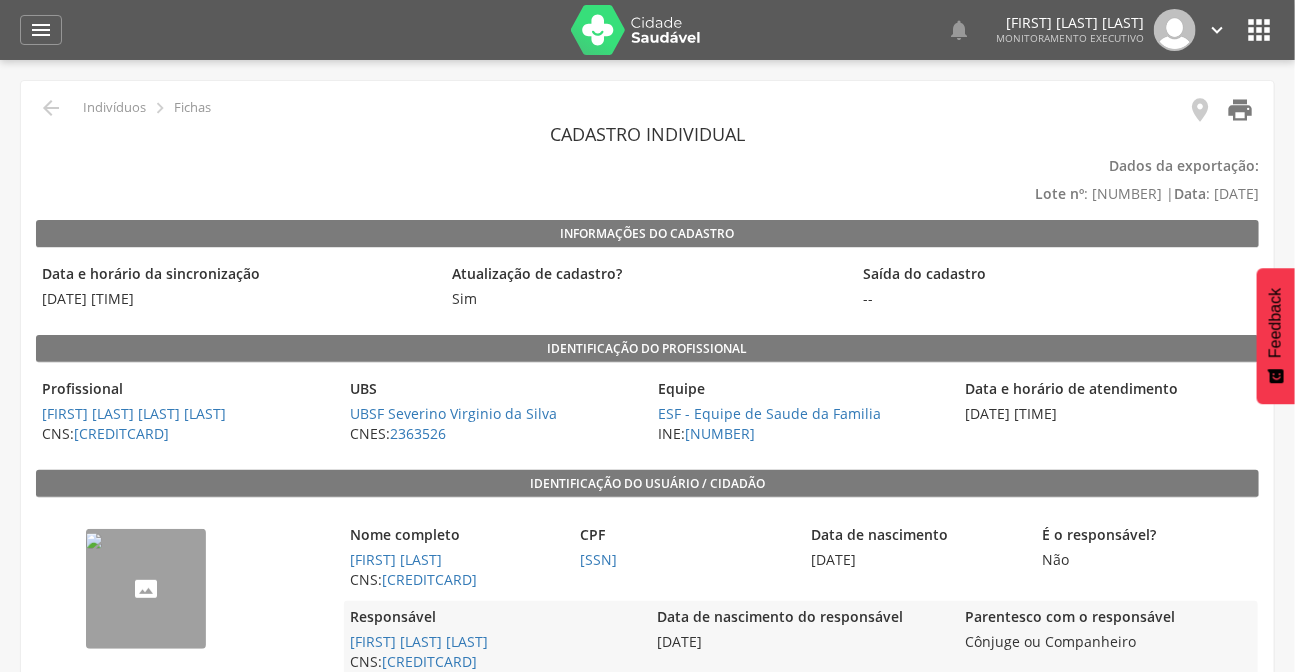 click on "" at bounding box center [1240, 110] 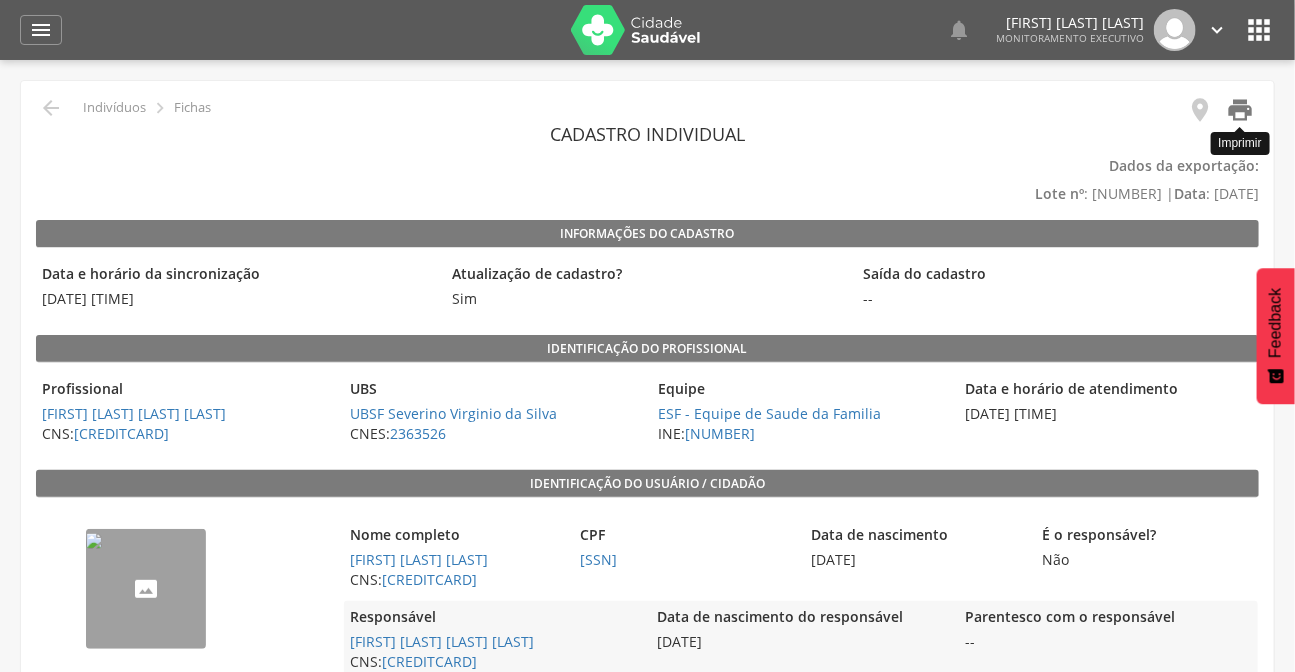 click on "" at bounding box center [1240, 110] 